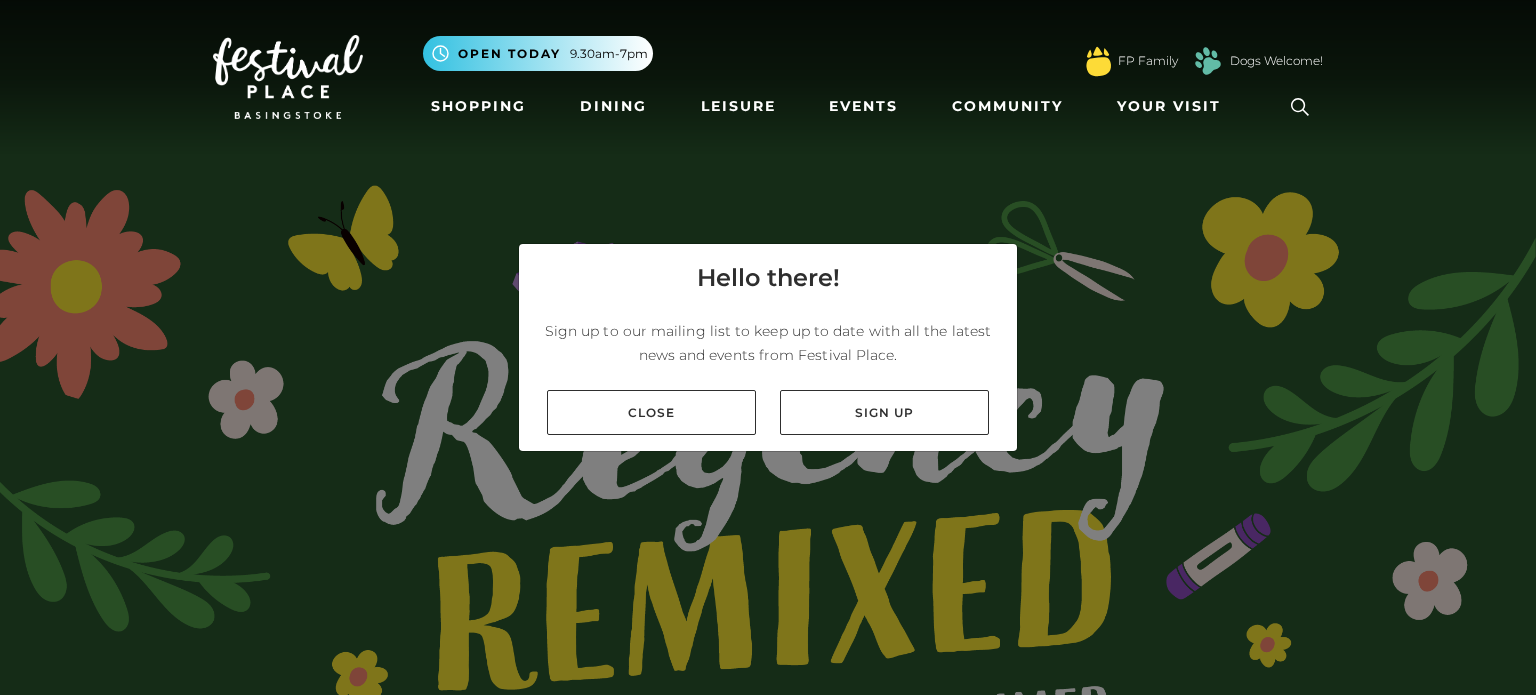scroll, scrollTop: 0, scrollLeft: 0, axis: both 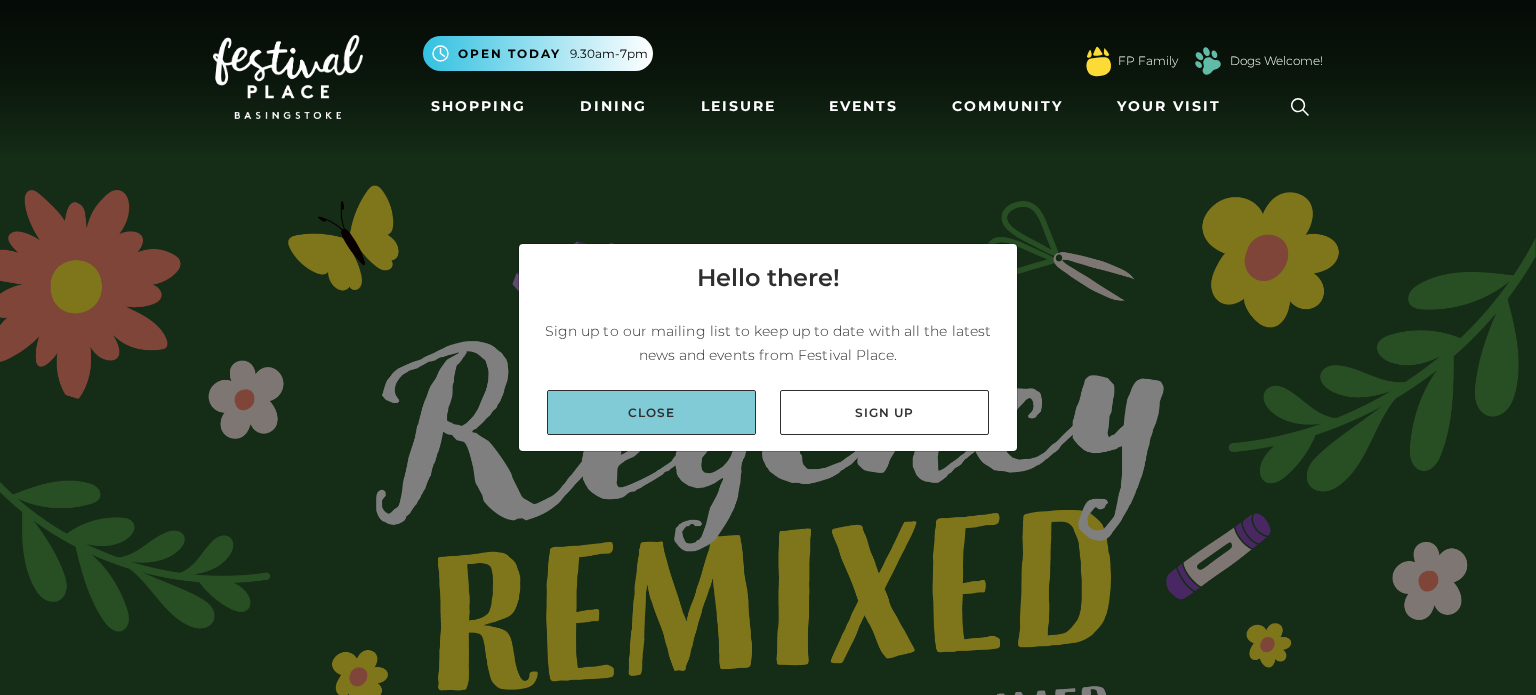 click on "Close" at bounding box center (651, 412) 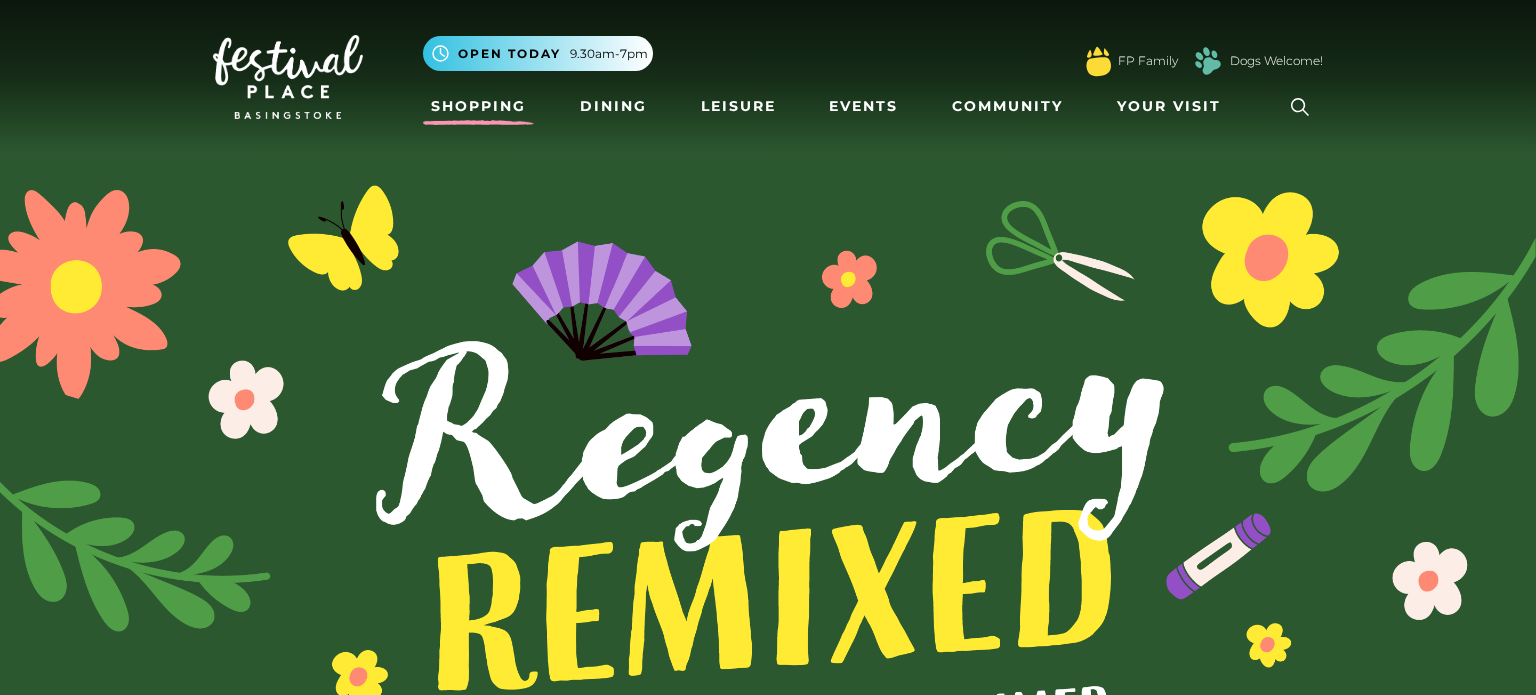 click on "Shopping" at bounding box center [478, 106] 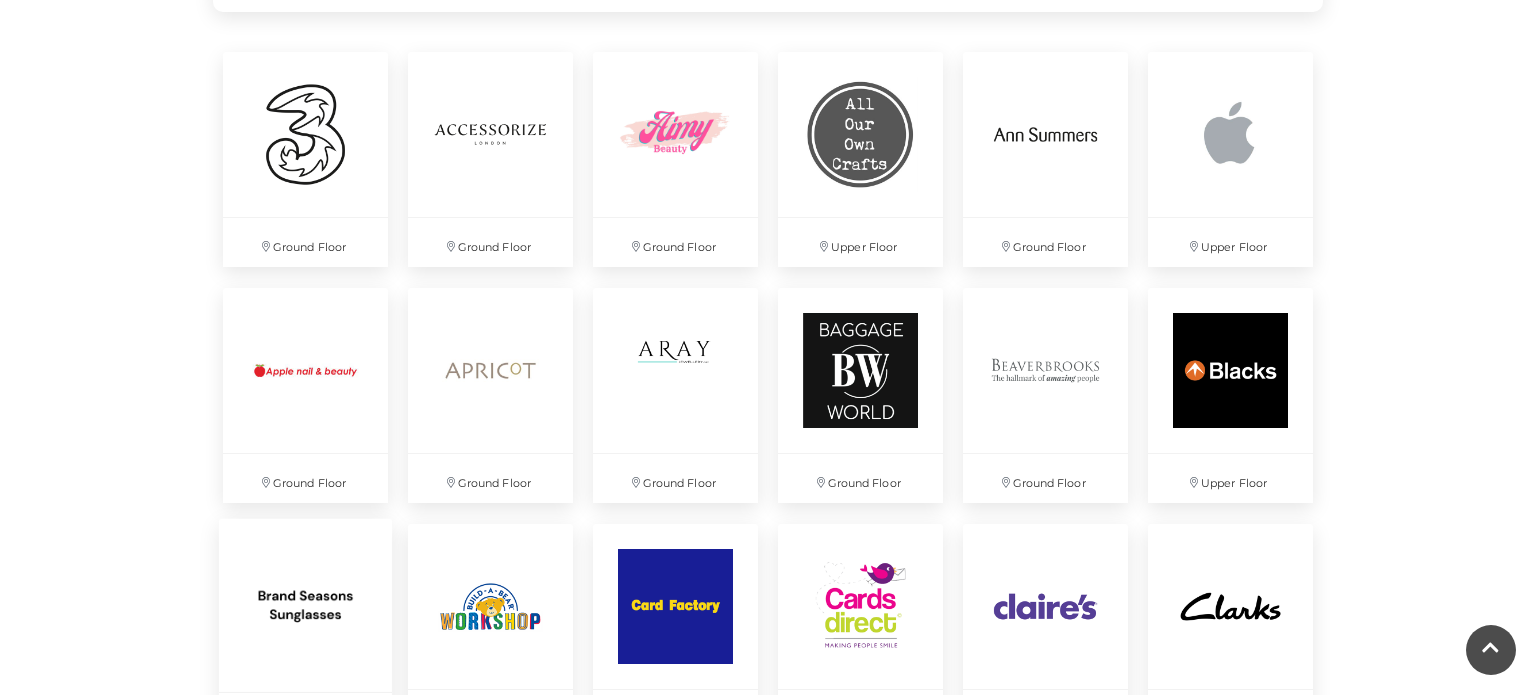 scroll, scrollTop: 1458, scrollLeft: 0, axis: vertical 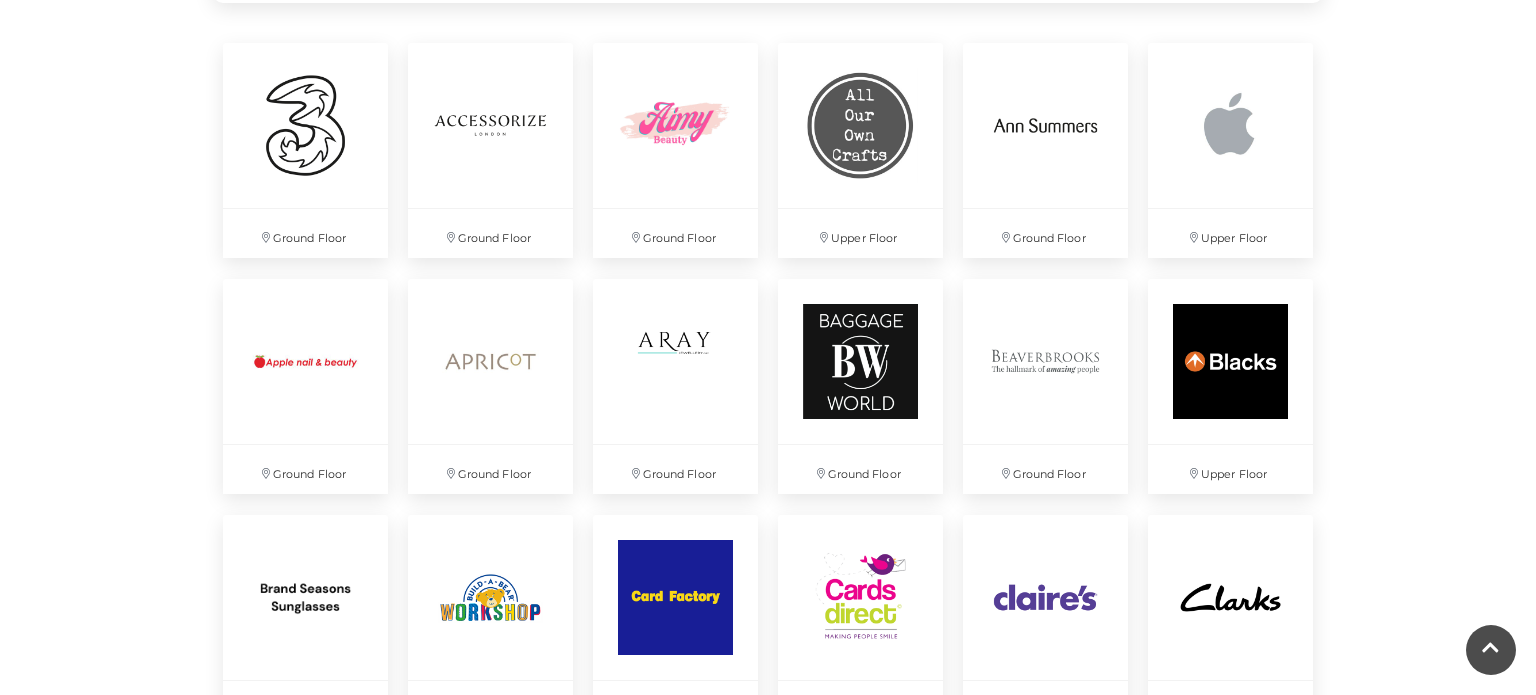 click on "Discover something new...
Rituals
Toytown
Søstrene Grene
Kushti Comics
Fig & Fox" at bounding box center [768, 1527] 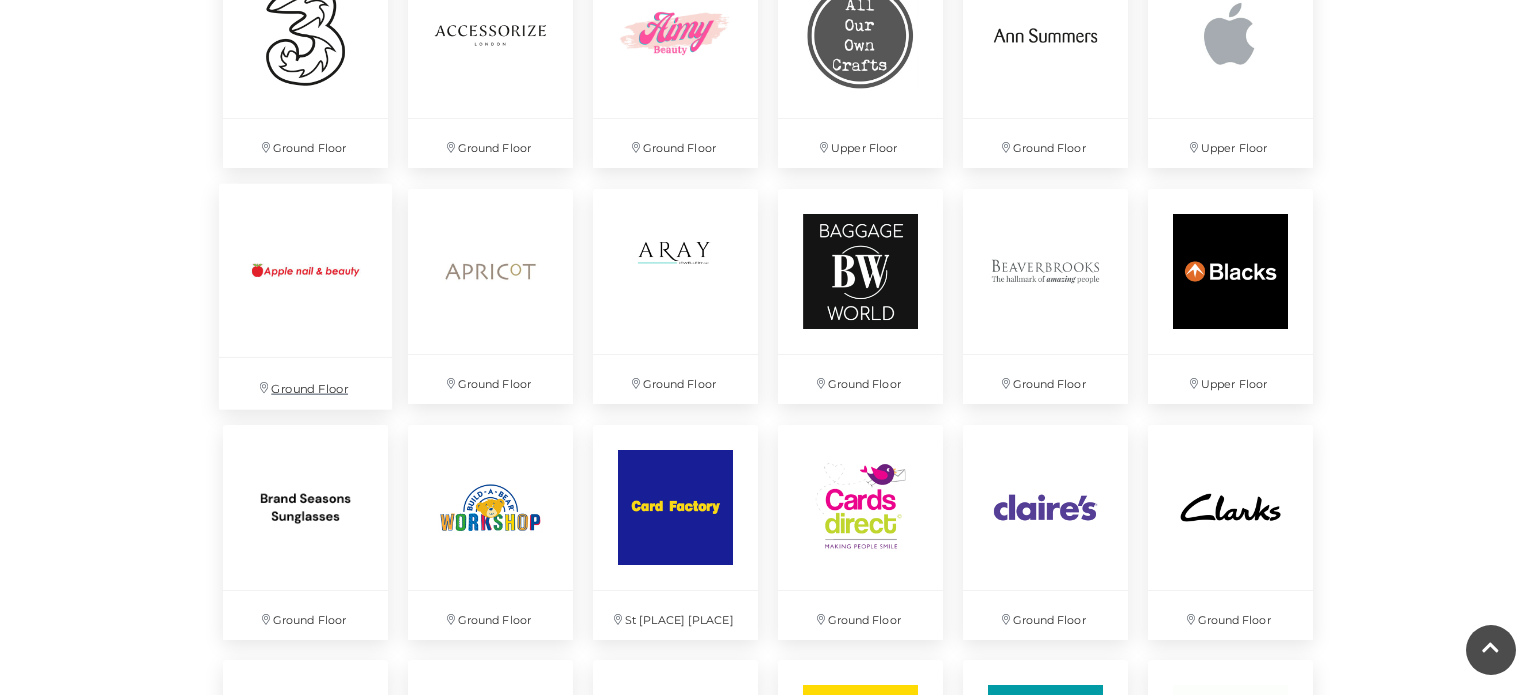 scroll, scrollTop: 1552, scrollLeft: 0, axis: vertical 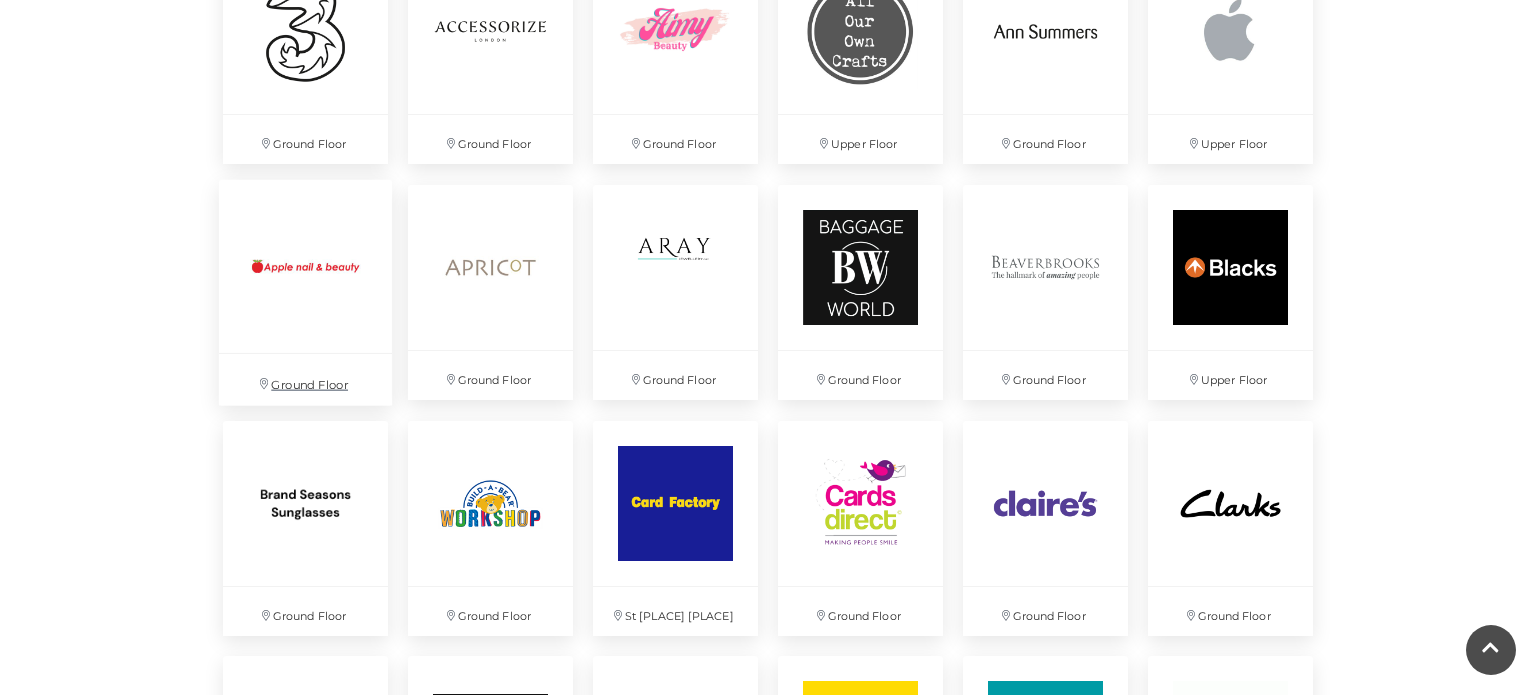 click on "Discover something new...
Rituals
Toytown
Søstrene Grene
Kushti Comics
Fig & Fox" at bounding box center (768, 1433) 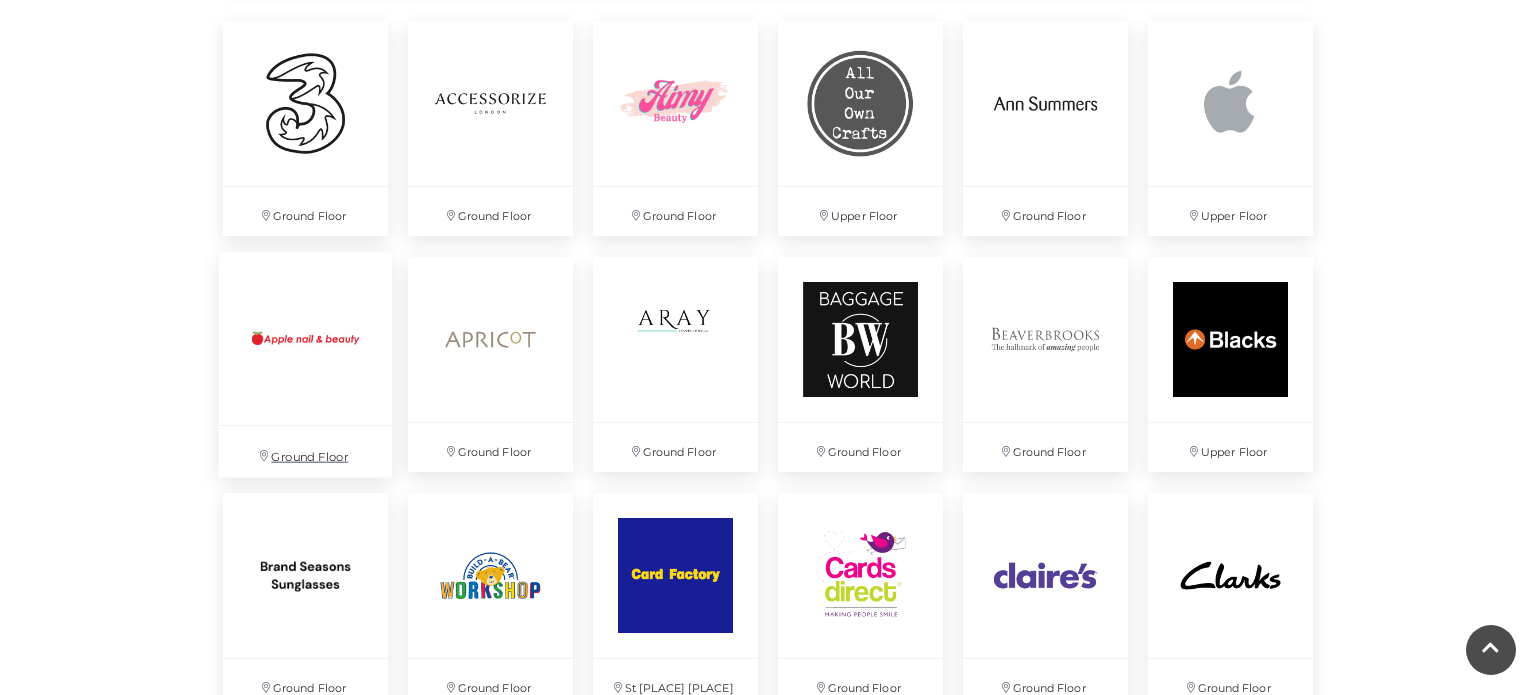 scroll, scrollTop: 1482, scrollLeft: 0, axis: vertical 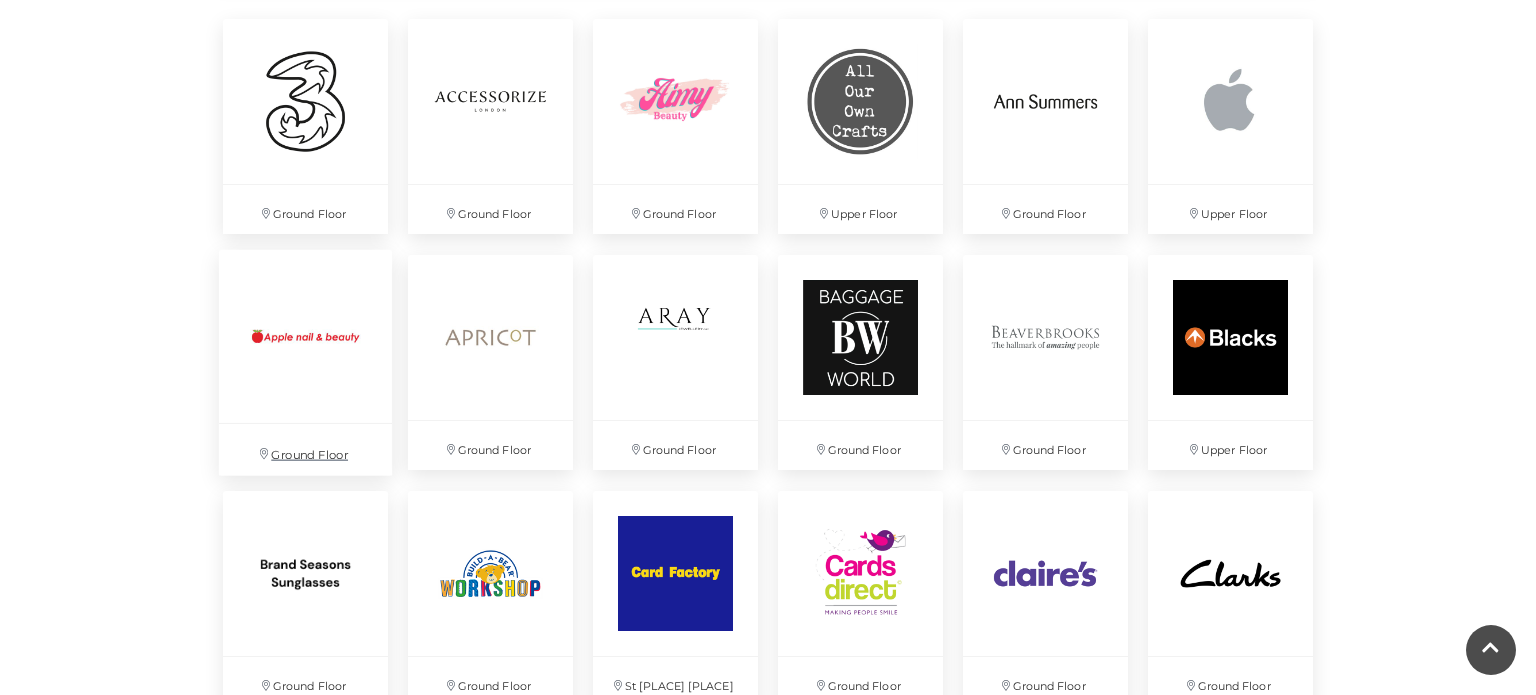 click on "Discover something new...
Rituals
Toytown
Søstrene Grene
Kushti Comics
Fig & Fox" at bounding box center (768, 1503) 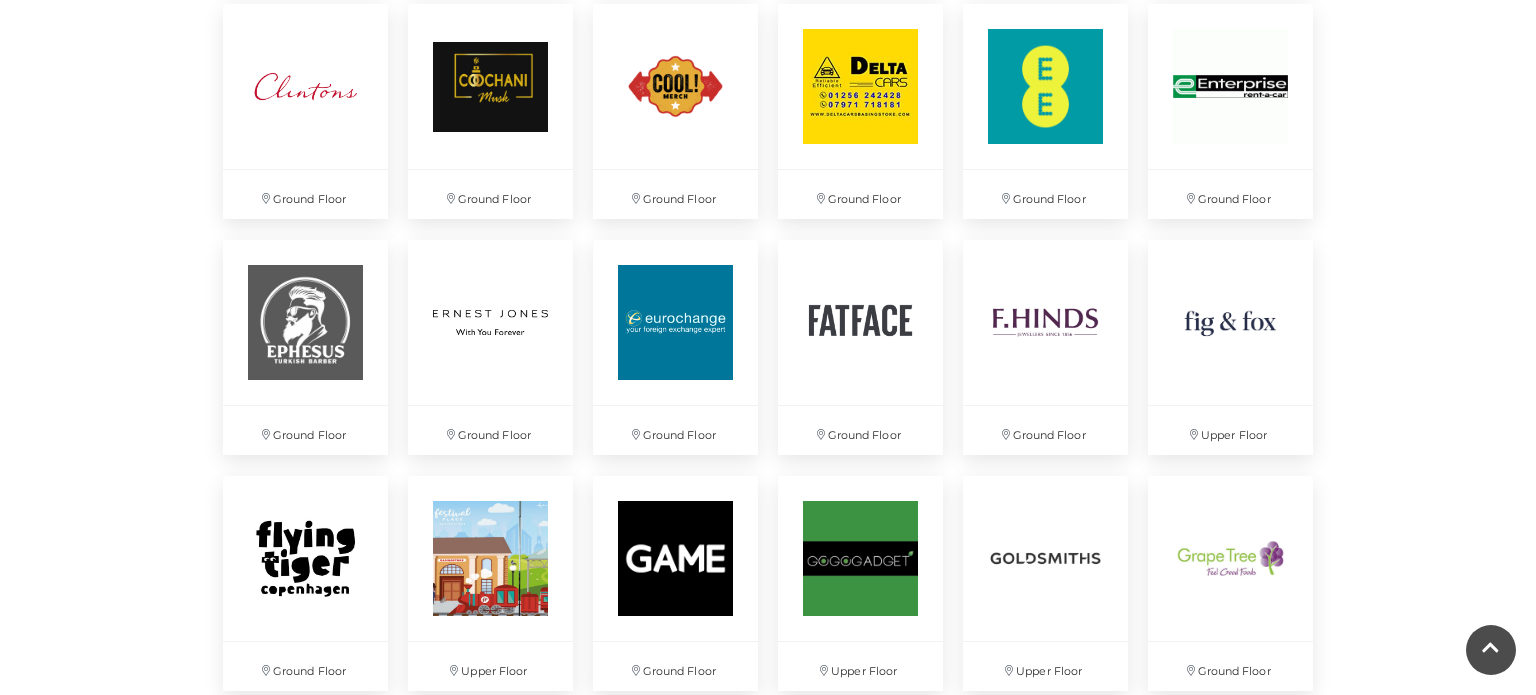 scroll, scrollTop: 2206, scrollLeft: 0, axis: vertical 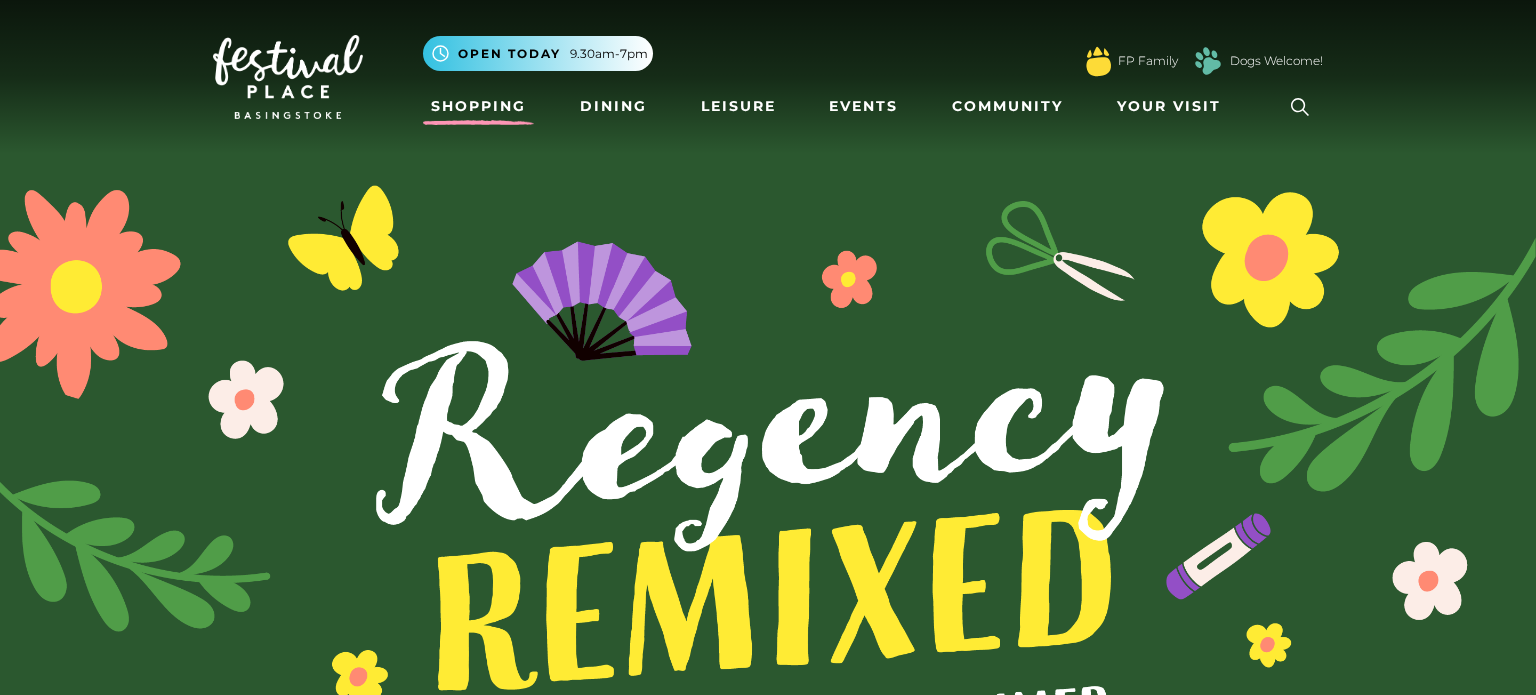 click on "Shopping" at bounding box center [478, 106] 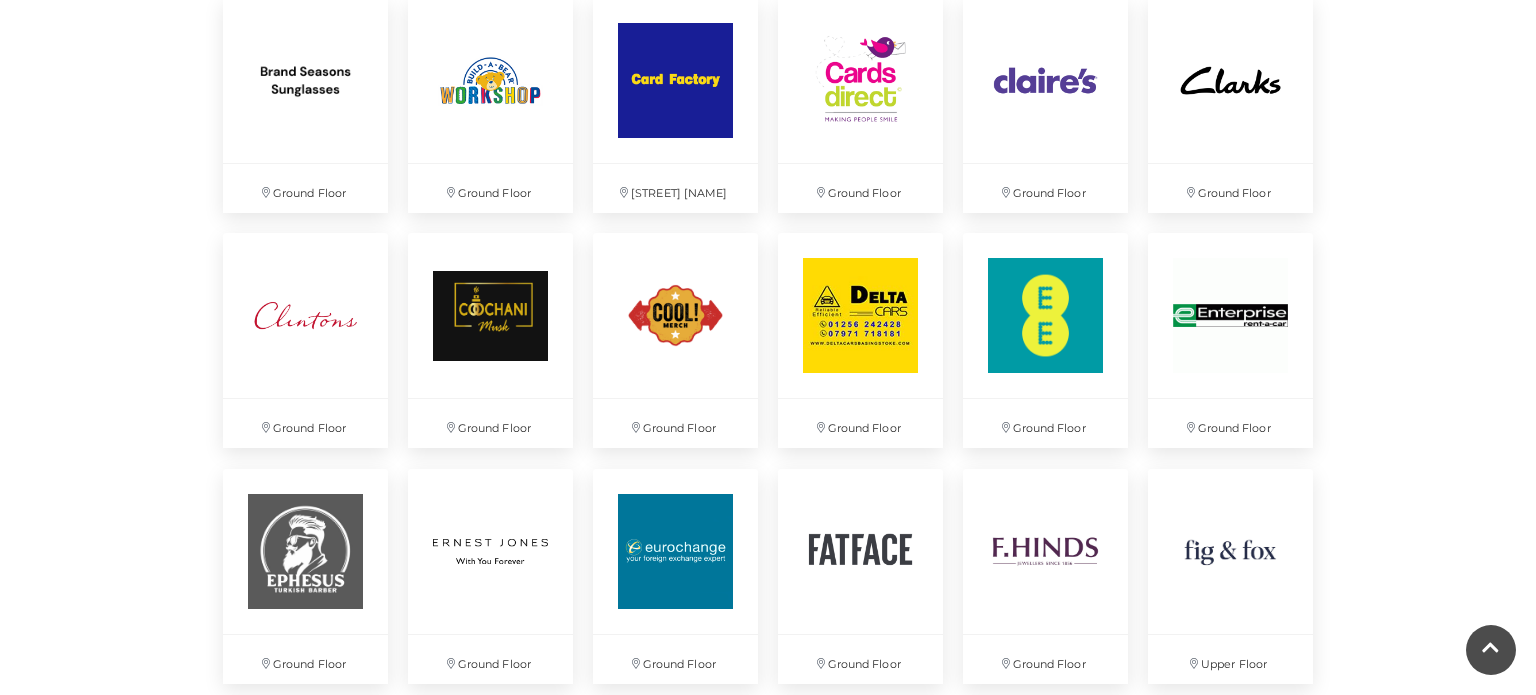 scroll, scrollTop: 1979, scrollLeft: 0, axis: vertical 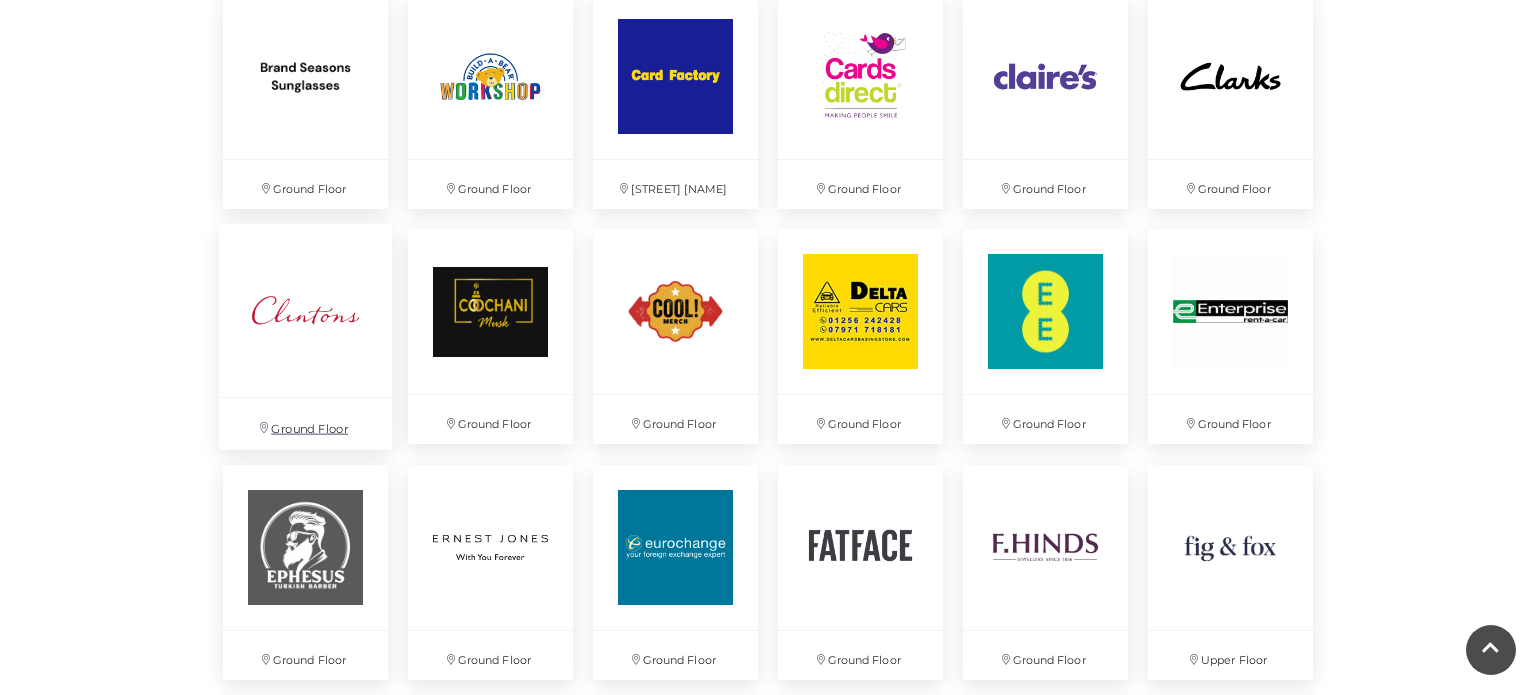 click on "Ground Floor" at bounding box center (305, 337) 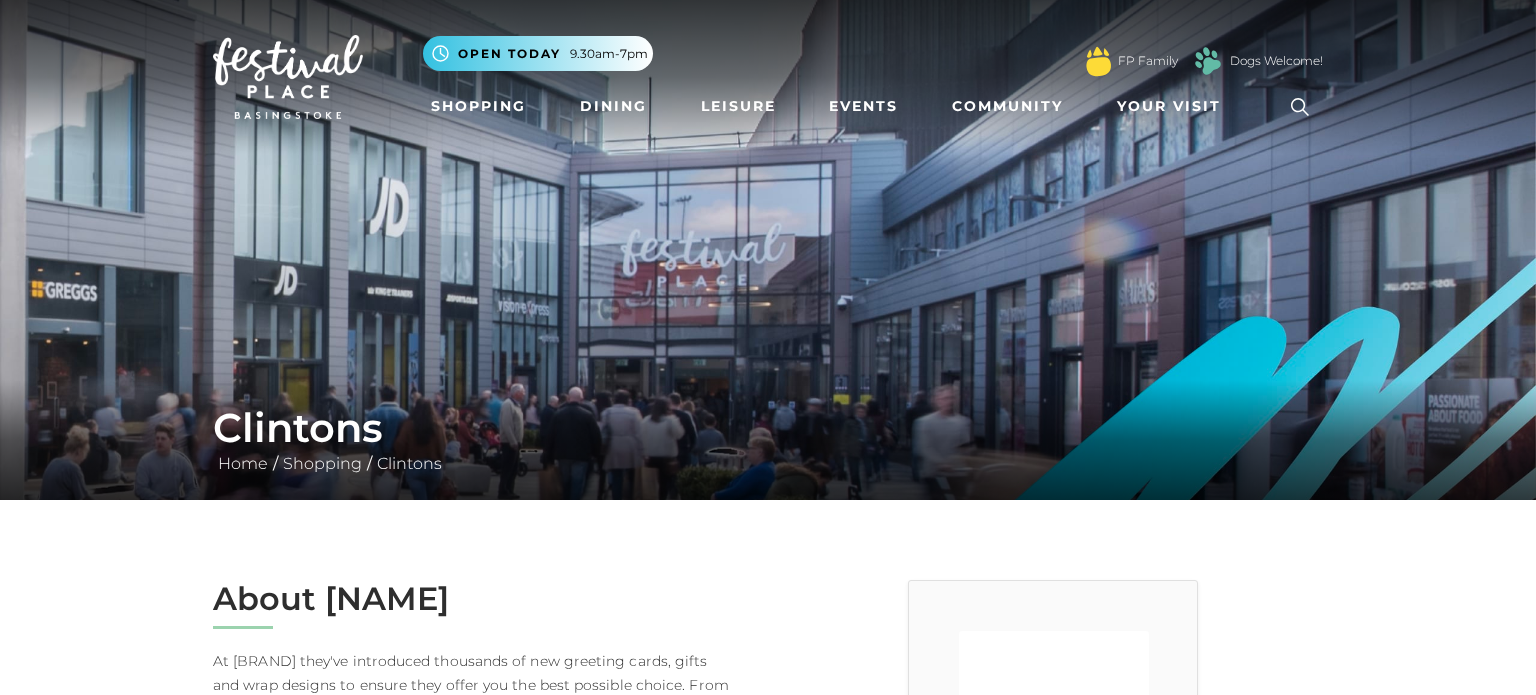scroll, scrollTop: 0, scrollLeft: 0, axis: both 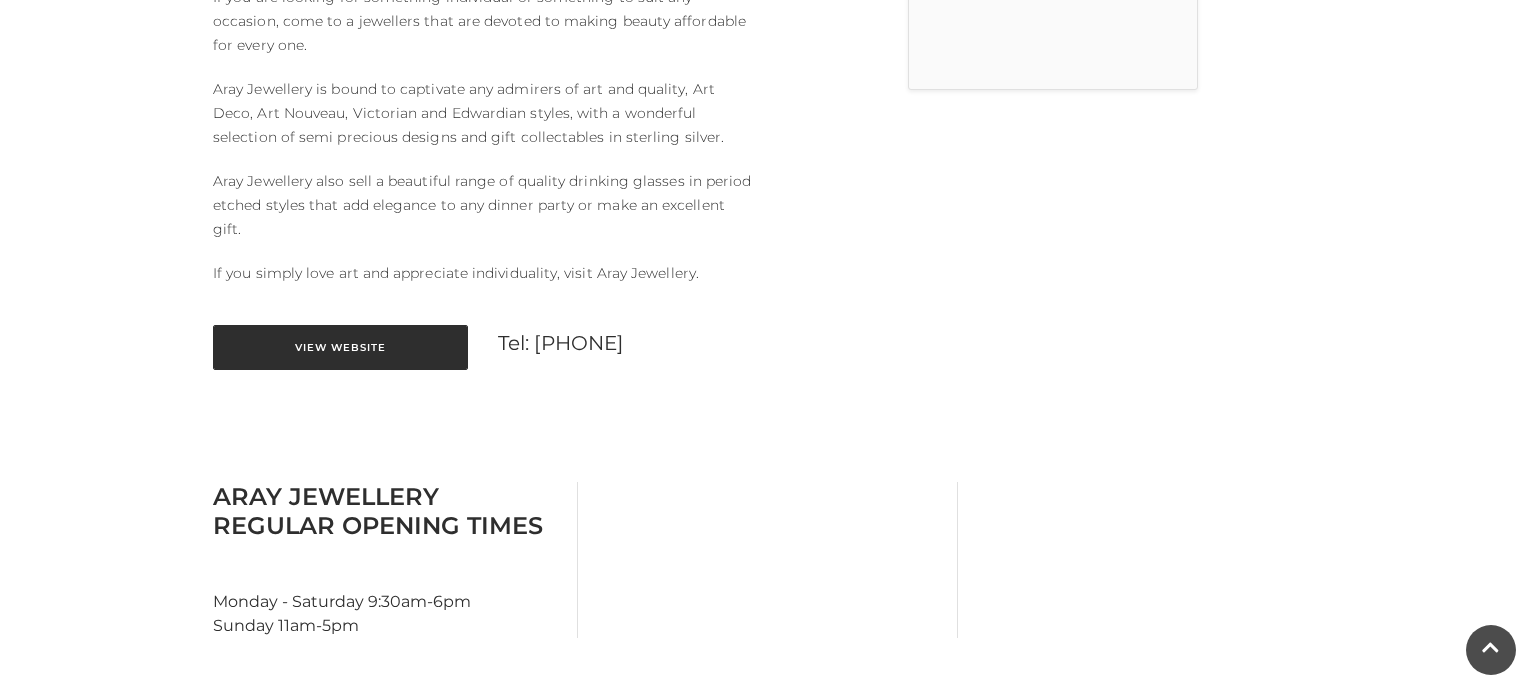 click on "View Website" at bounding box center [340, 347] 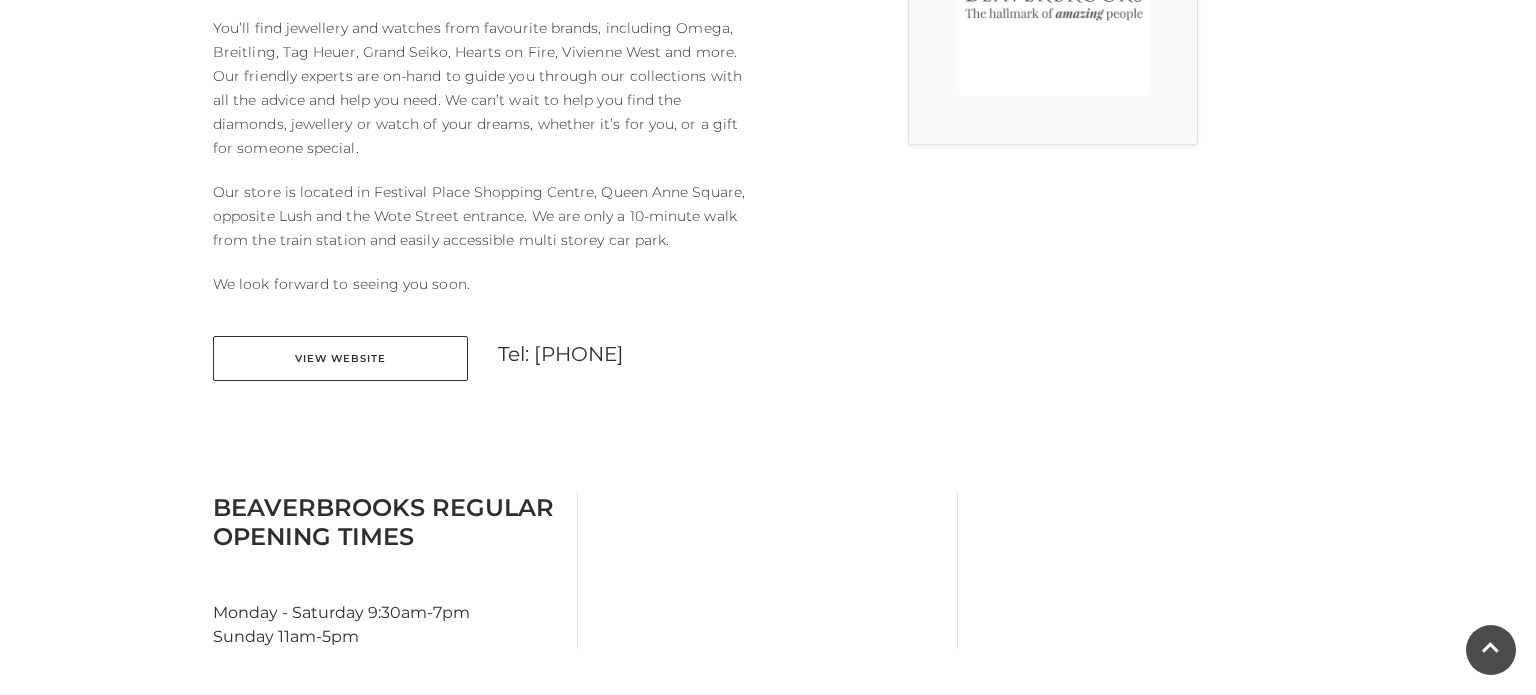 scroll, scrollTop: 728, scrollLeft: 0, axis: vertical 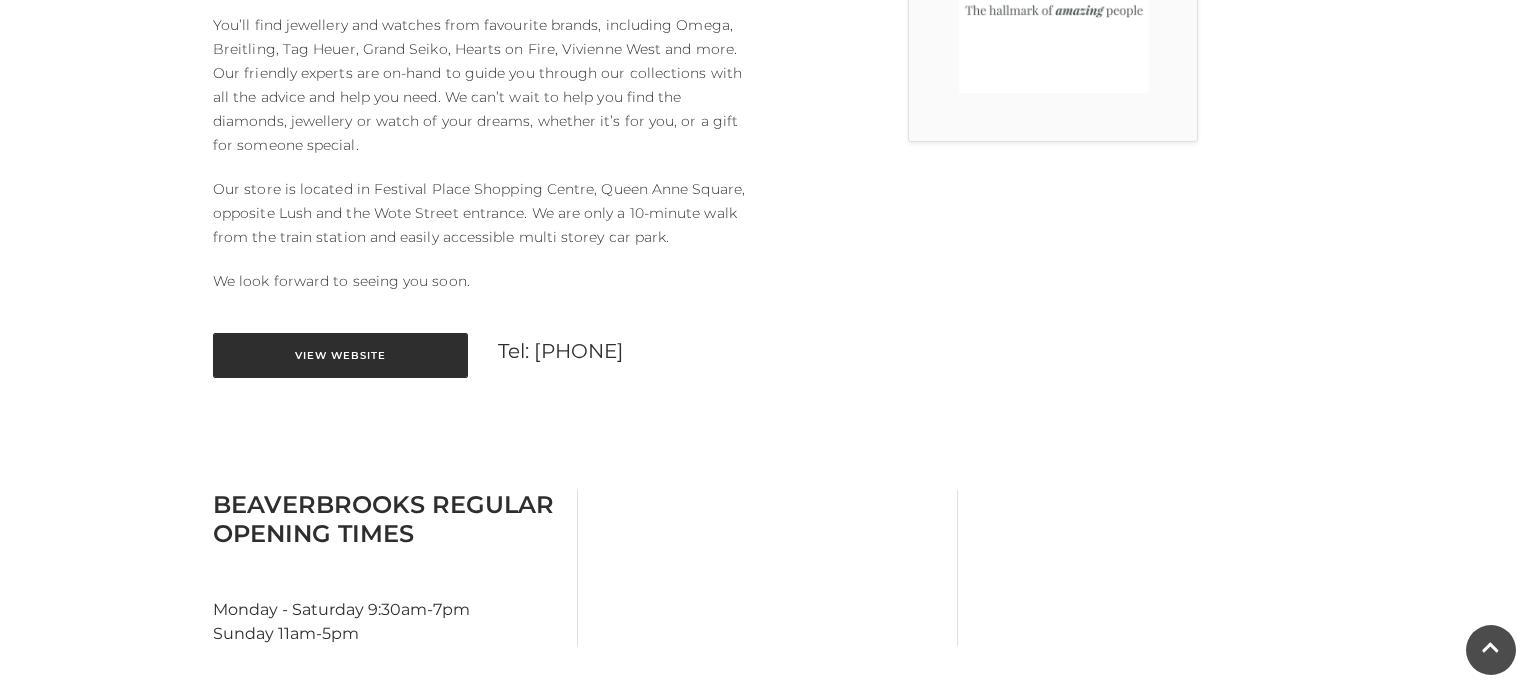 click on "View Website" at bounding box center [340, 355] 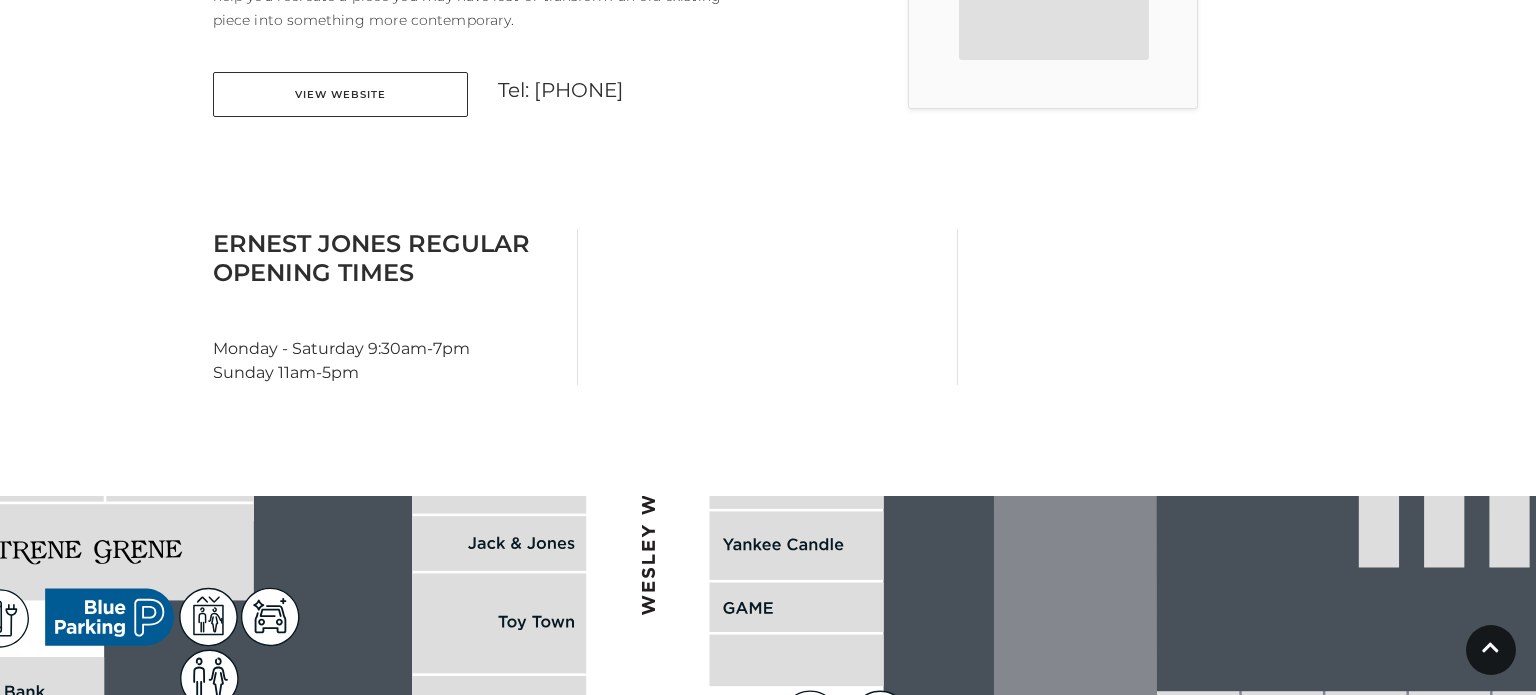 scroll, scrollTop: 764, scrollLeft: 0, axis: vertical 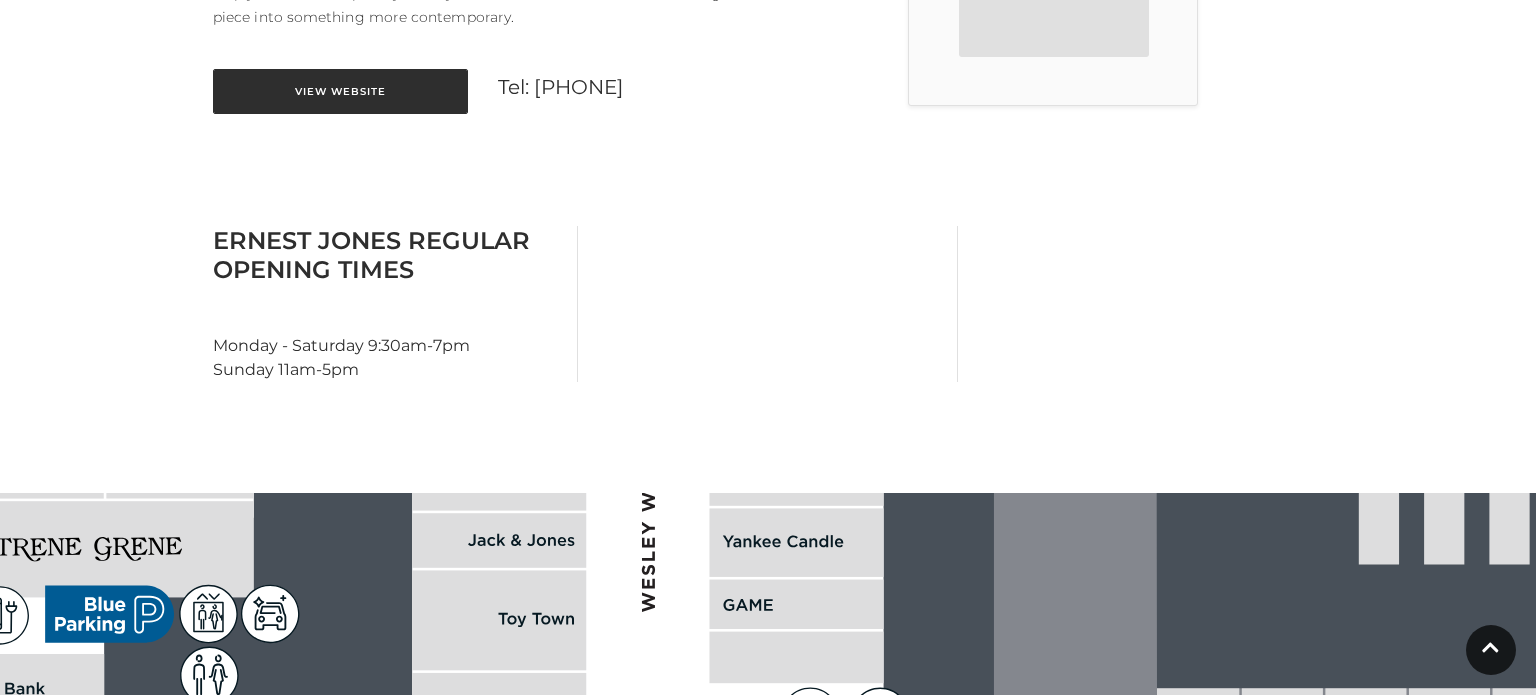 click on "View Website" at bounding box center [340, 91] 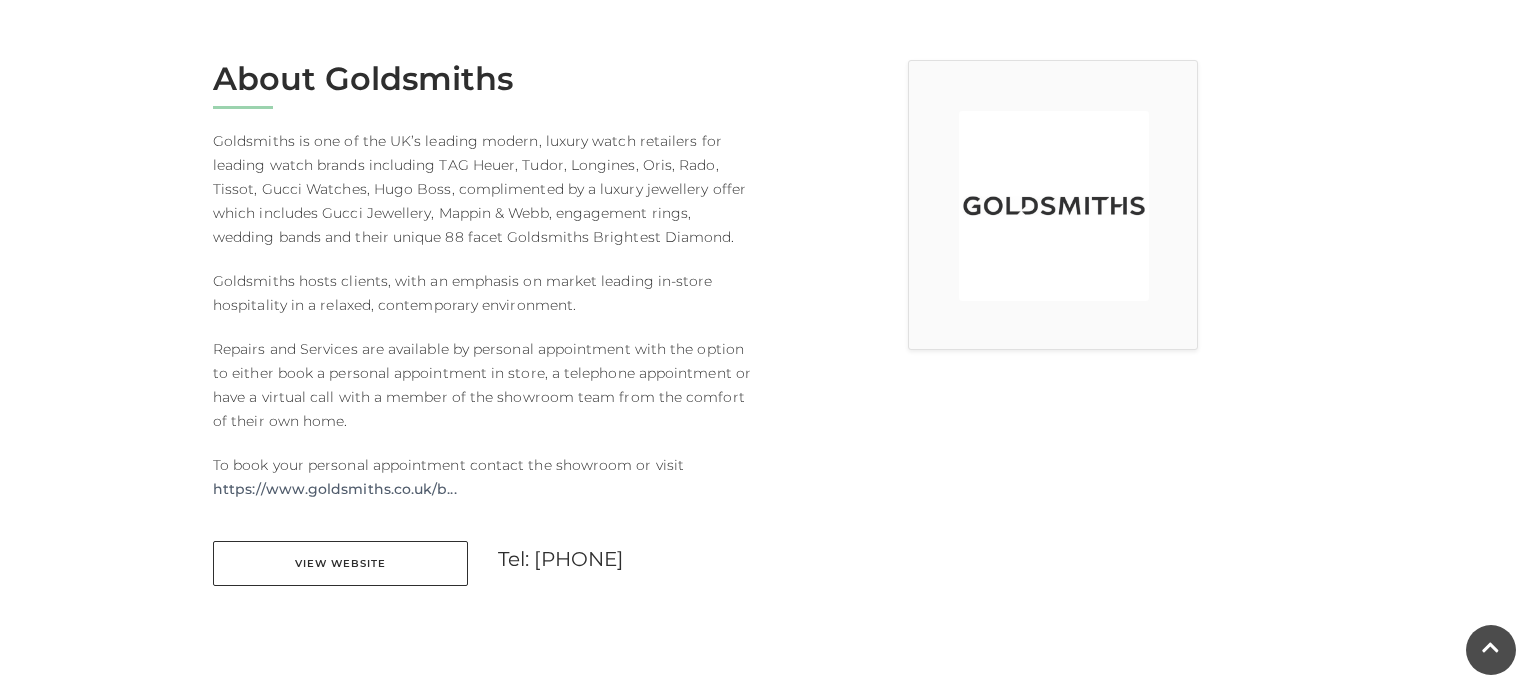 scroll, scrollTop: 521, scrollLeft: 0, axis: vertical 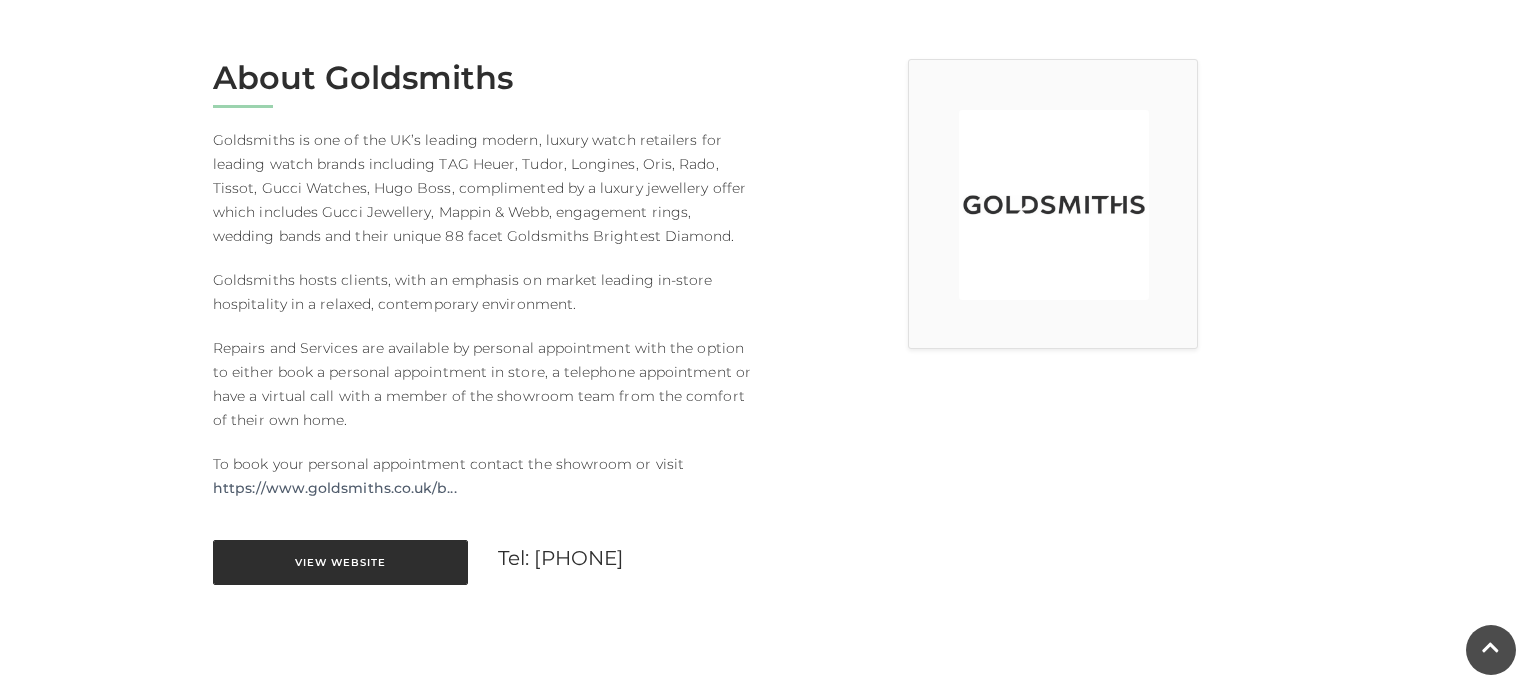 click on "View Website" at bounding box center [340, 562] 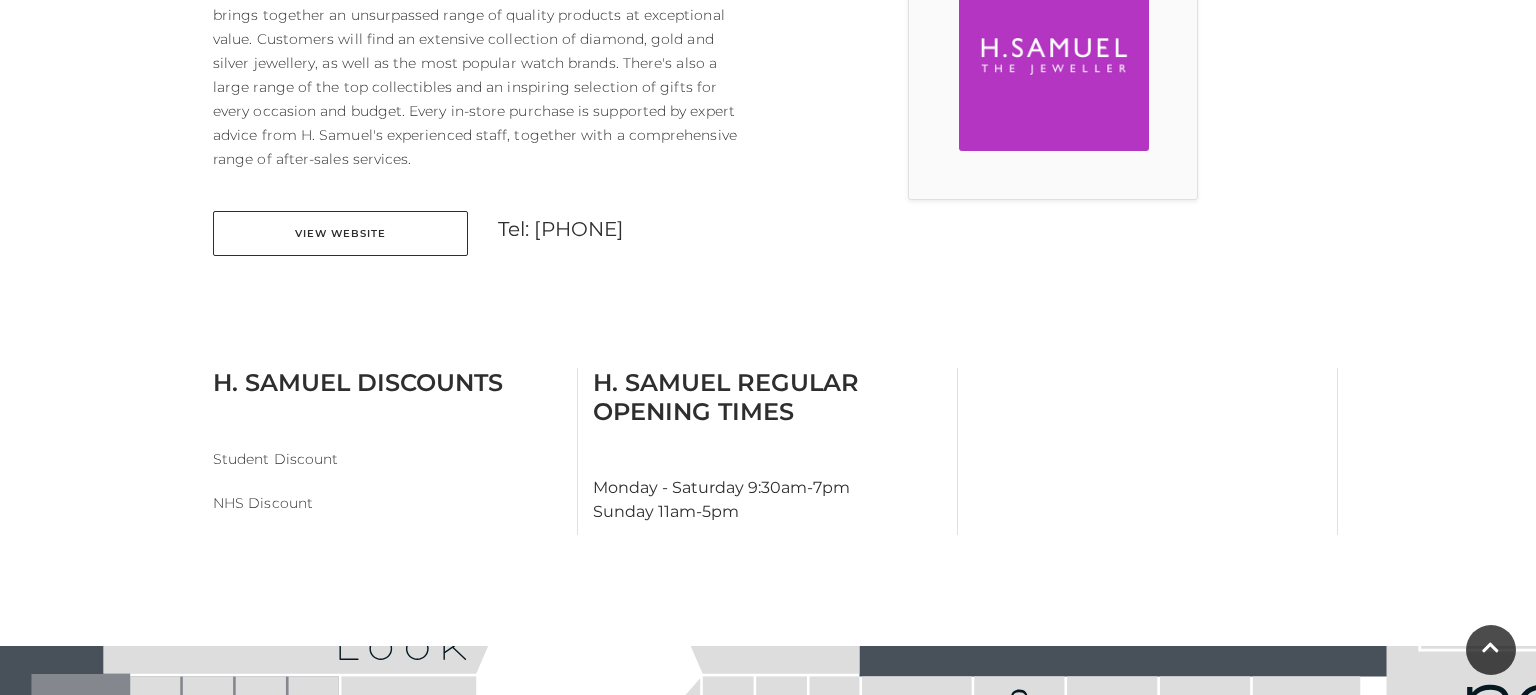 scroll, scrollTop: 671, scrollLeft: 0, axis: vertical 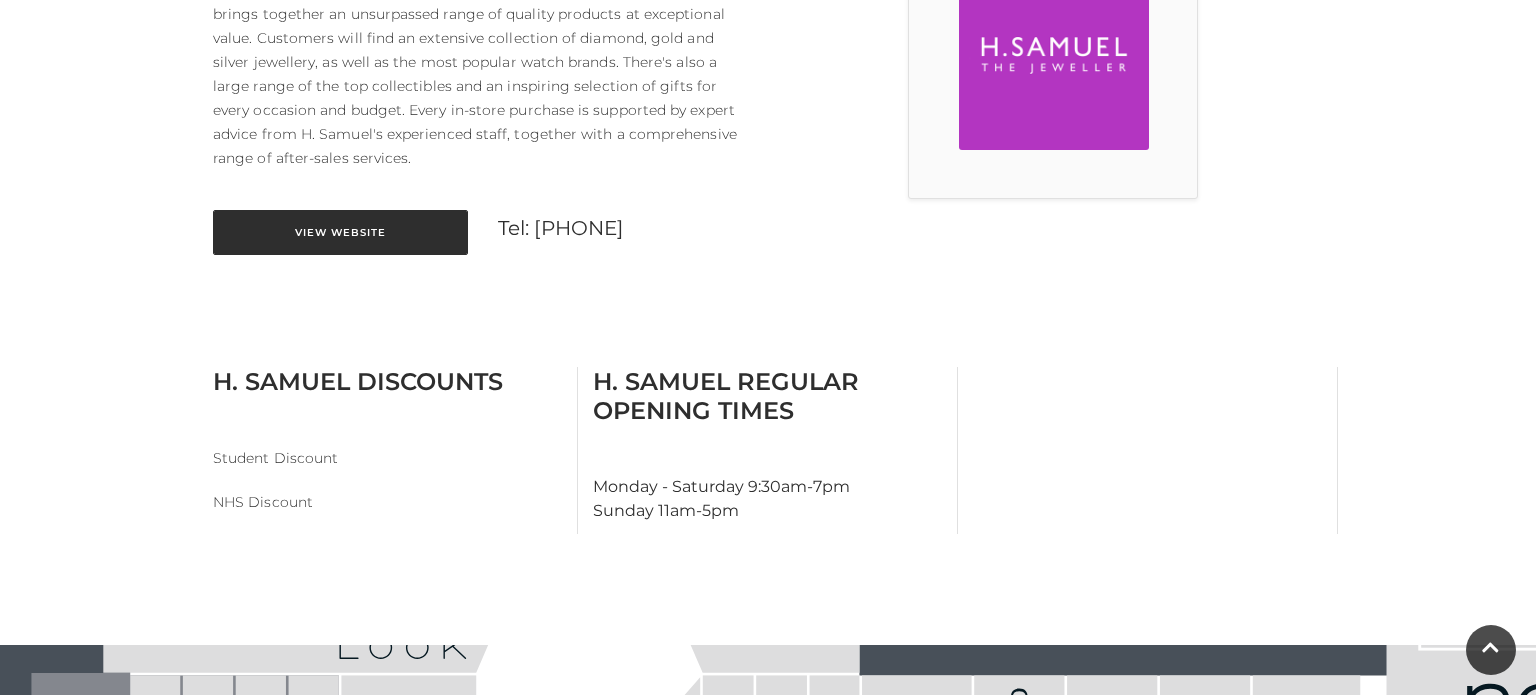 click on "View Website" at bounding box center (340, 232) 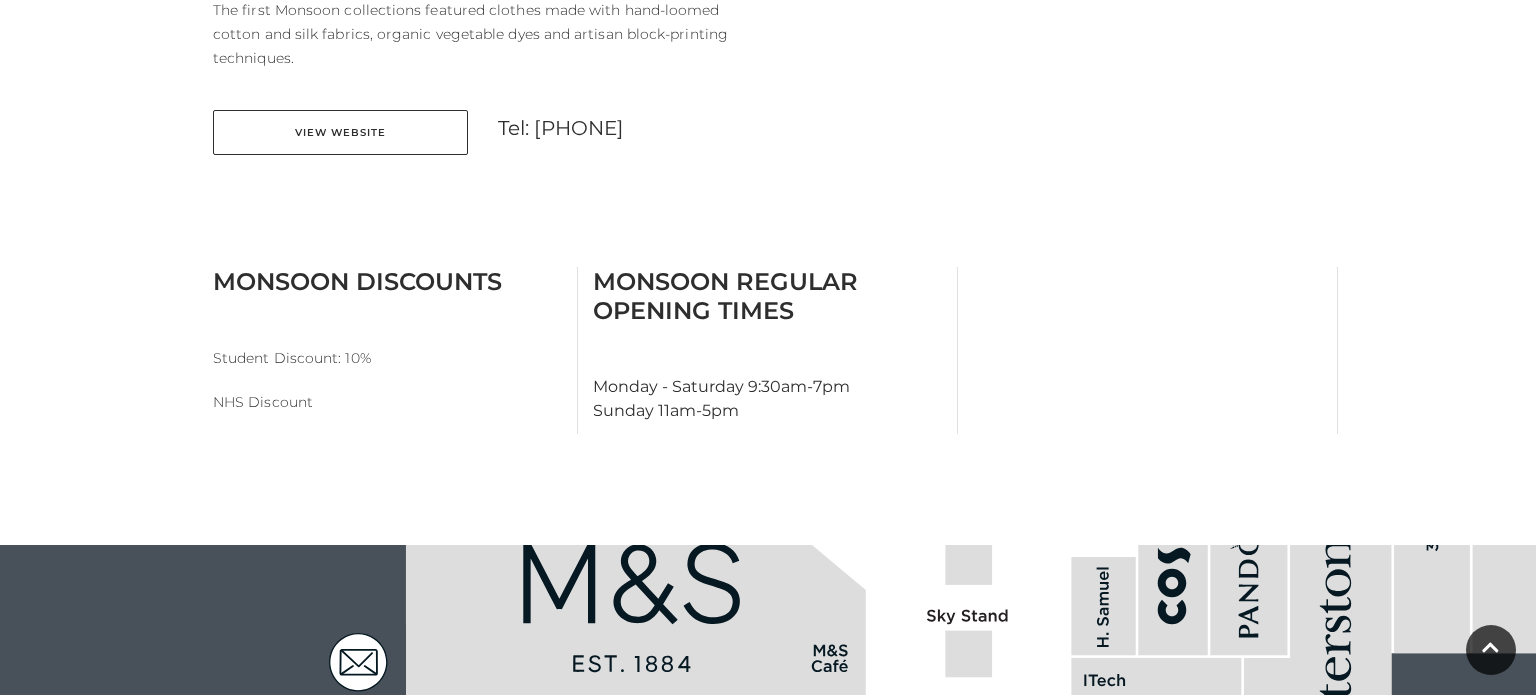 scroll, scrollTop: 885, scrollLeft: 0, axis: vertical 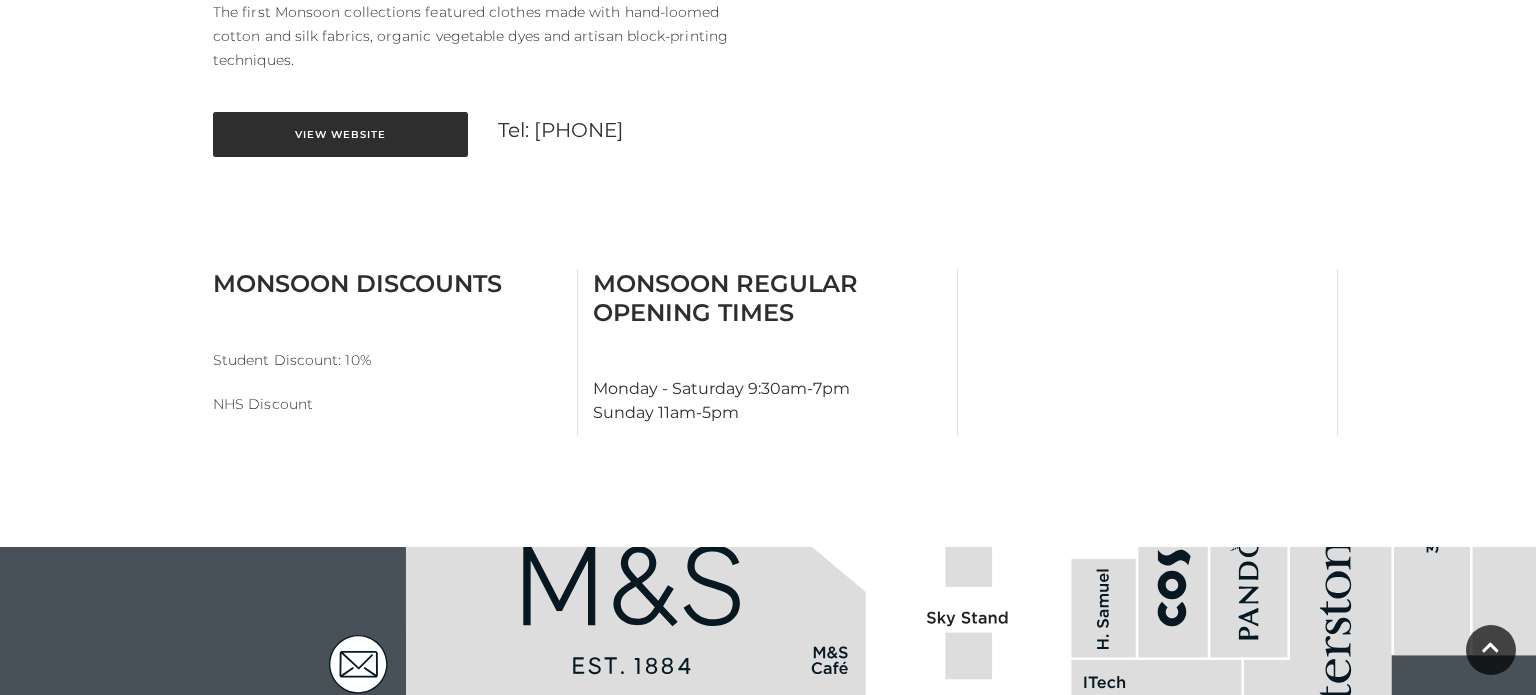 click on "View Website" at bounding box center [340, 134] 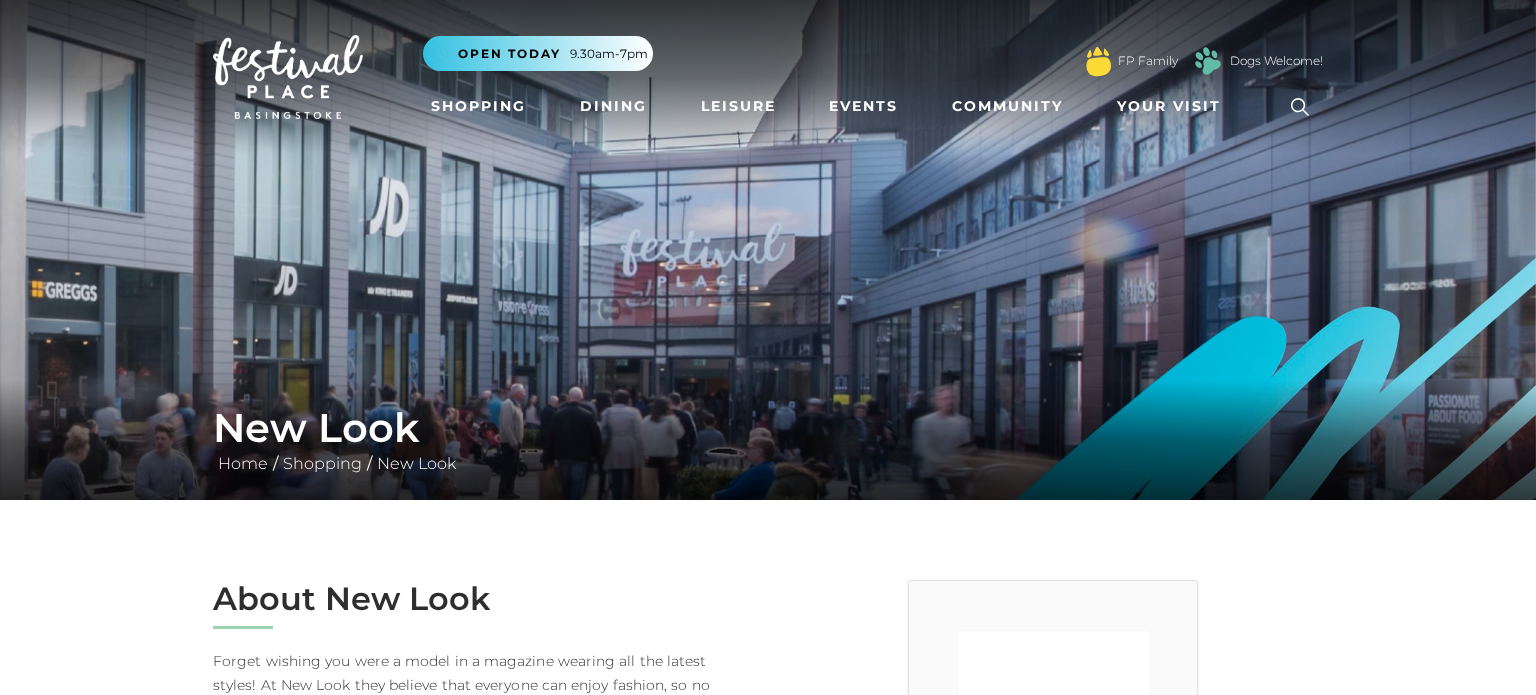 scroll, scrollTop: 0, scrollLeft: 0, axis: both 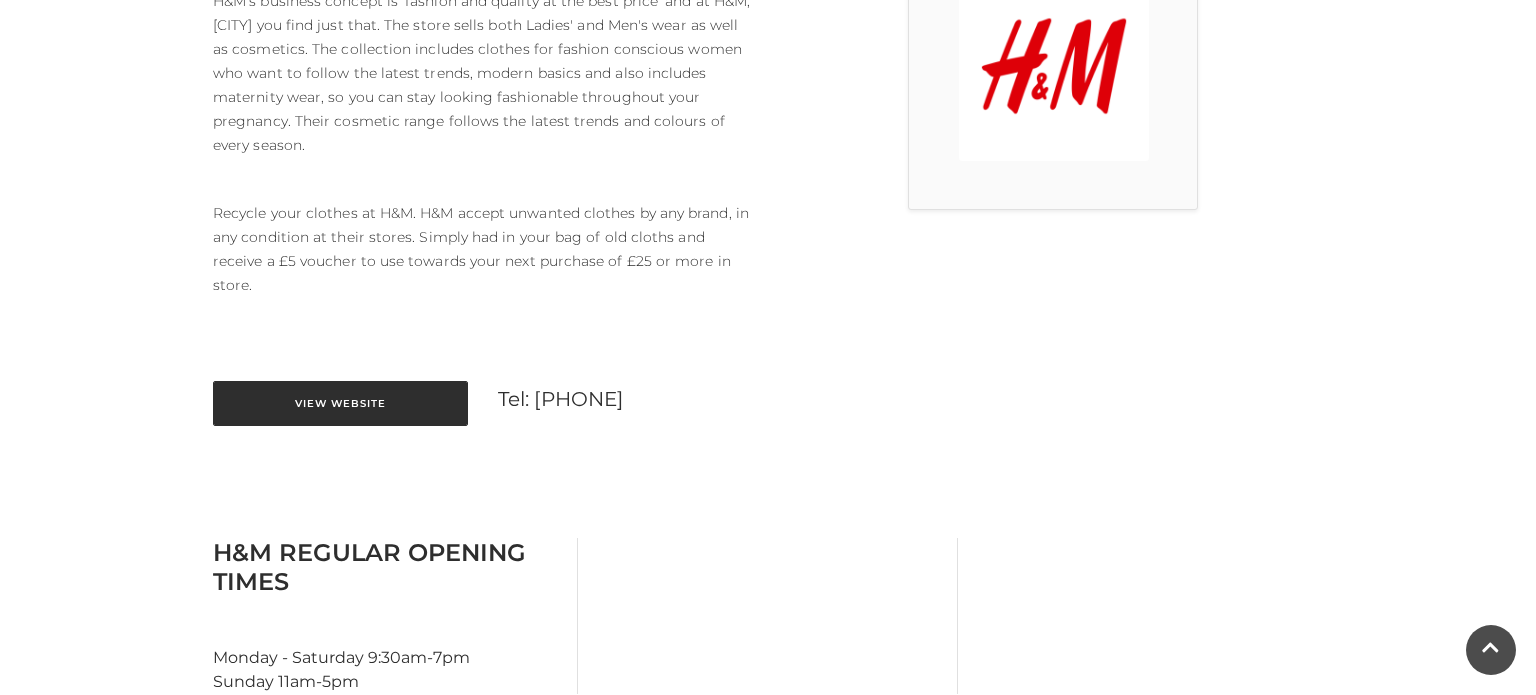 click on "View Website" at bounding box center [340, 403] 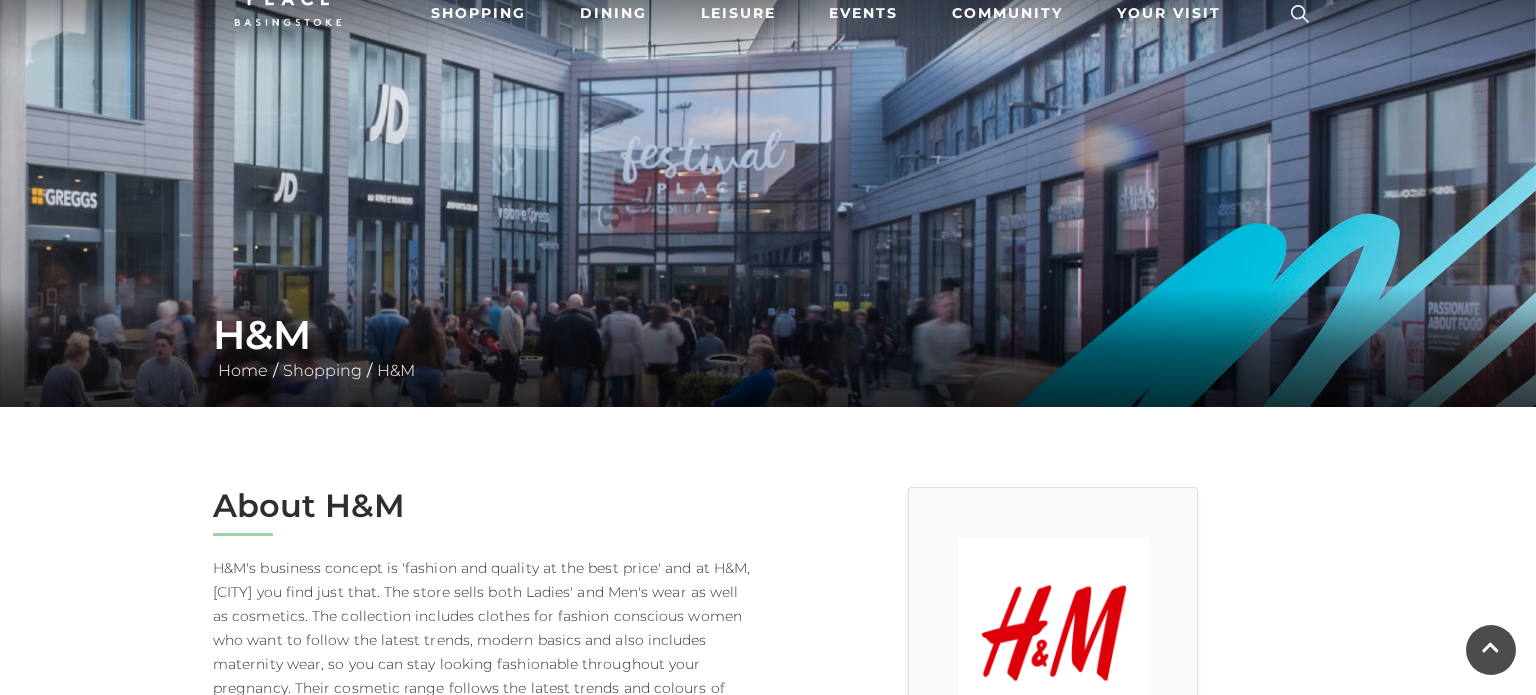 scroll, scrollTop: 0, scrollLeft: 0, axis: both 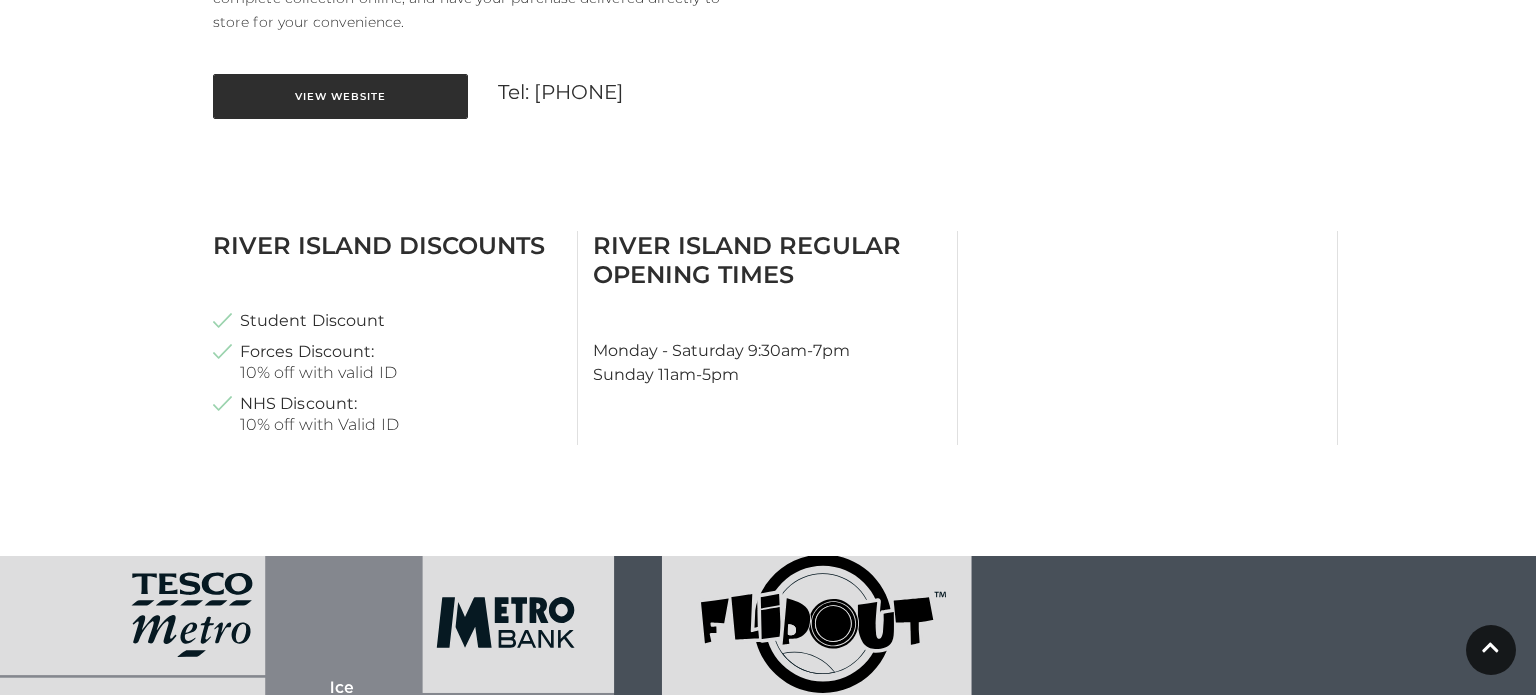 click on "View Website" at bounding box center (340, 96) 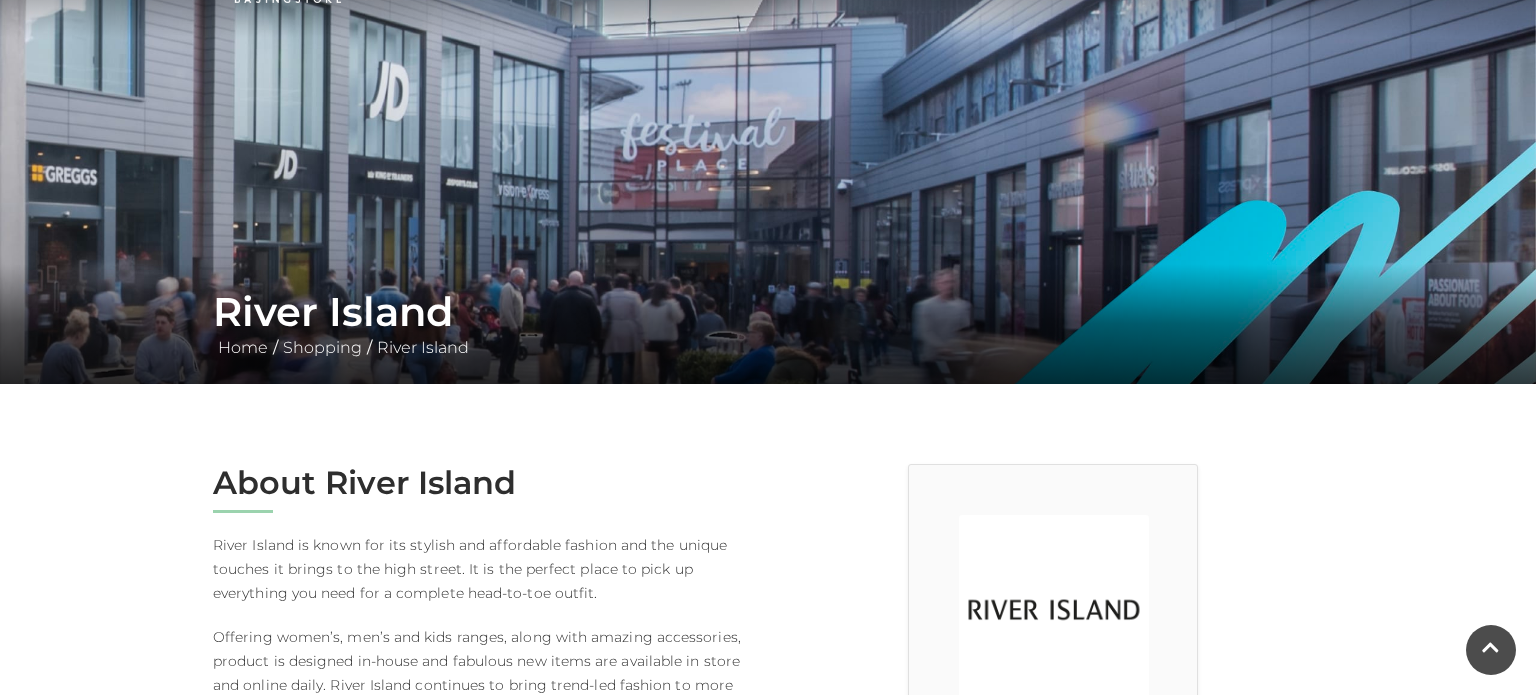 scroll, scrollTop: 0, scrollLeft: 0, axis: both 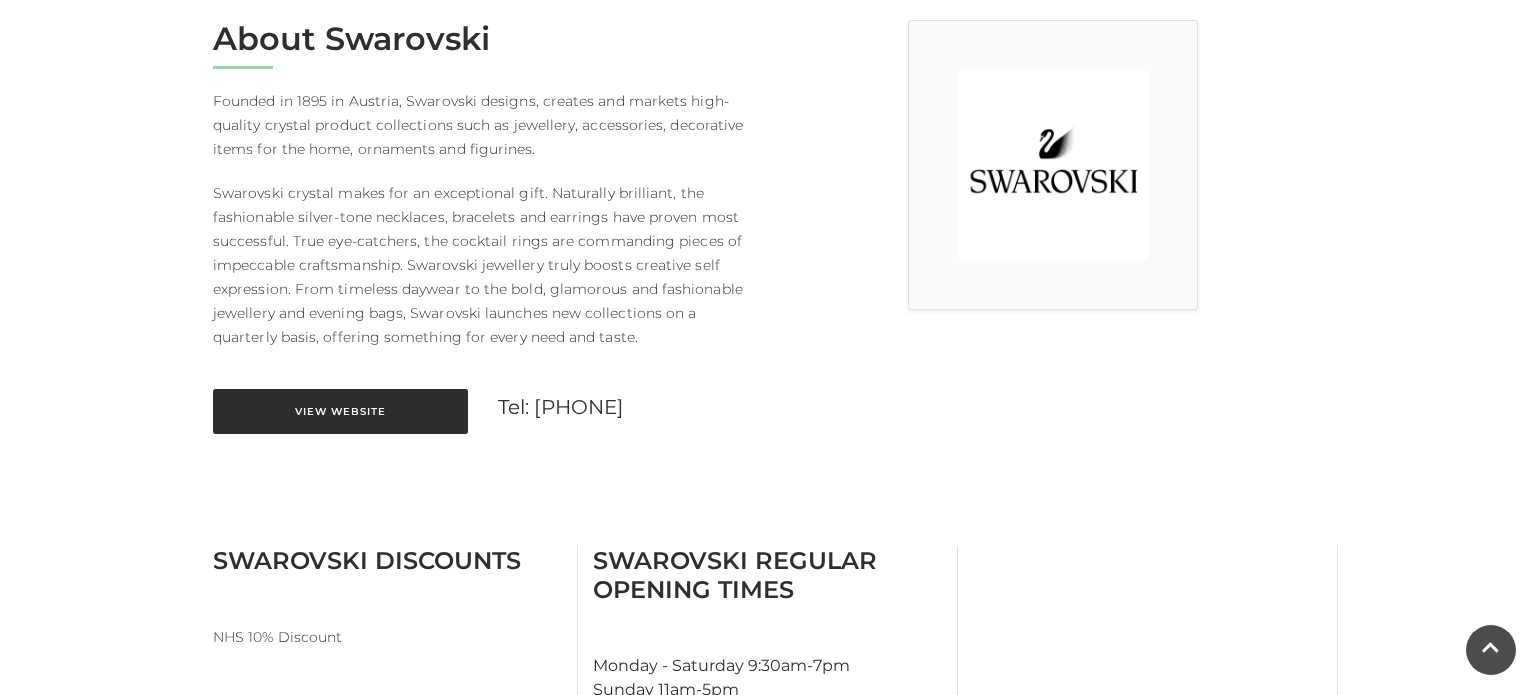 click on "View Website" at bounding box center (340, 411) 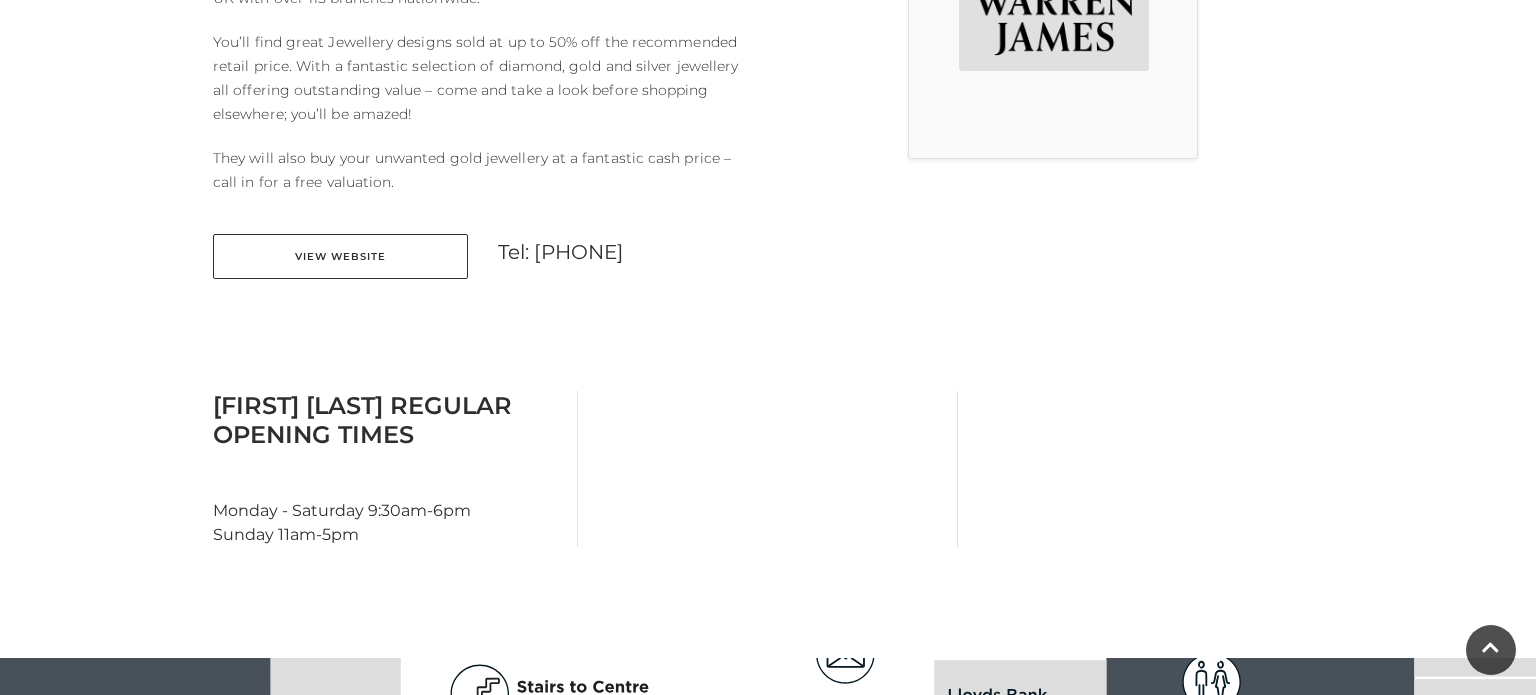 scroll, scrollTop: 712, scrollLeft: 0, axis: vertical 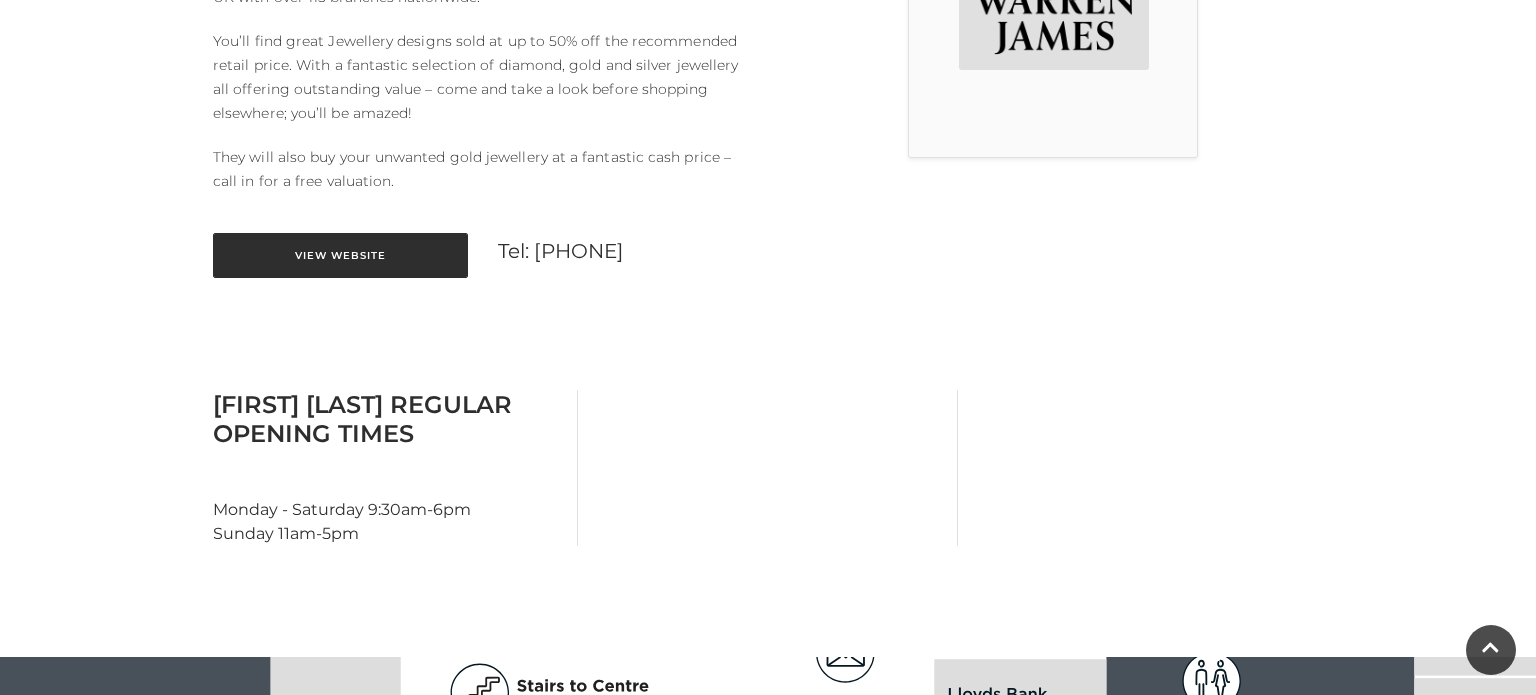 click on "View Website" at bounding box center [340, 255] 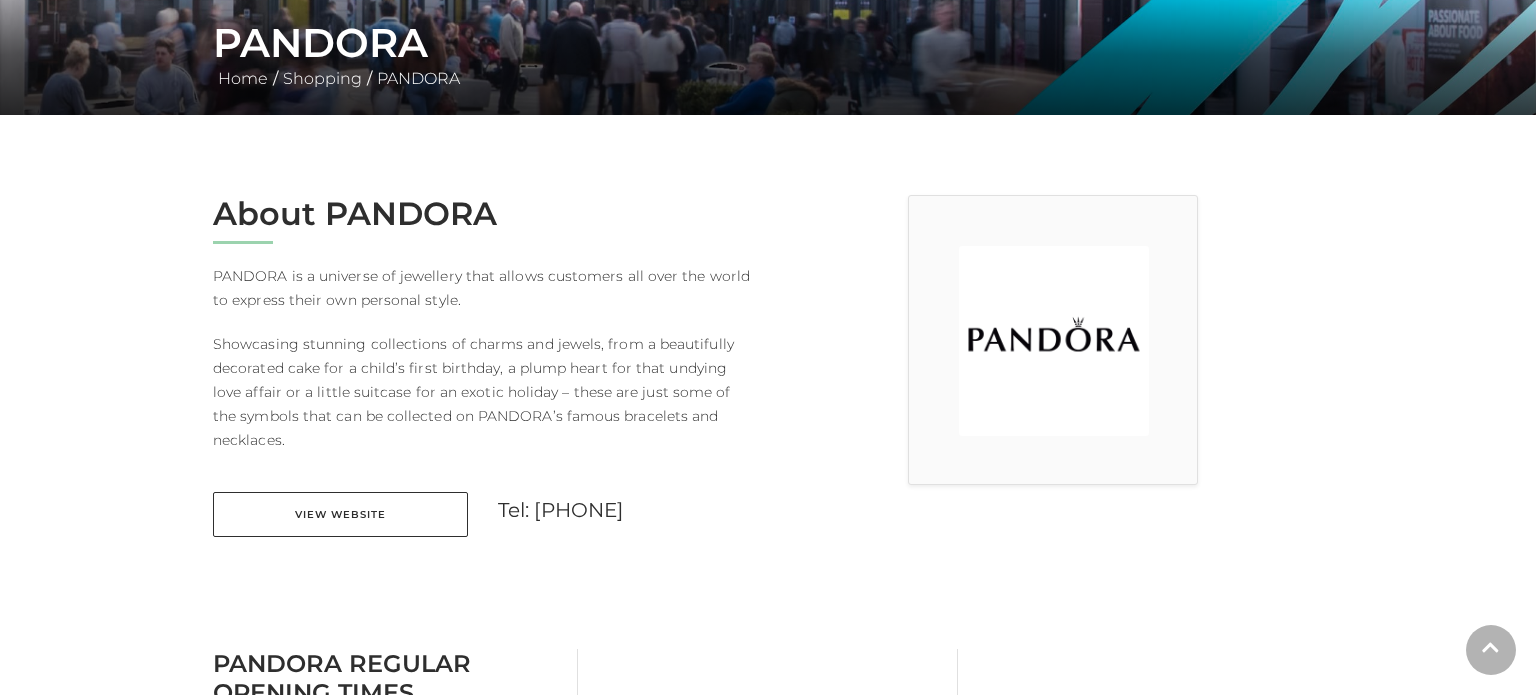 scroll, scrollTop: 390, scrollLeft: 0, axis: vertical 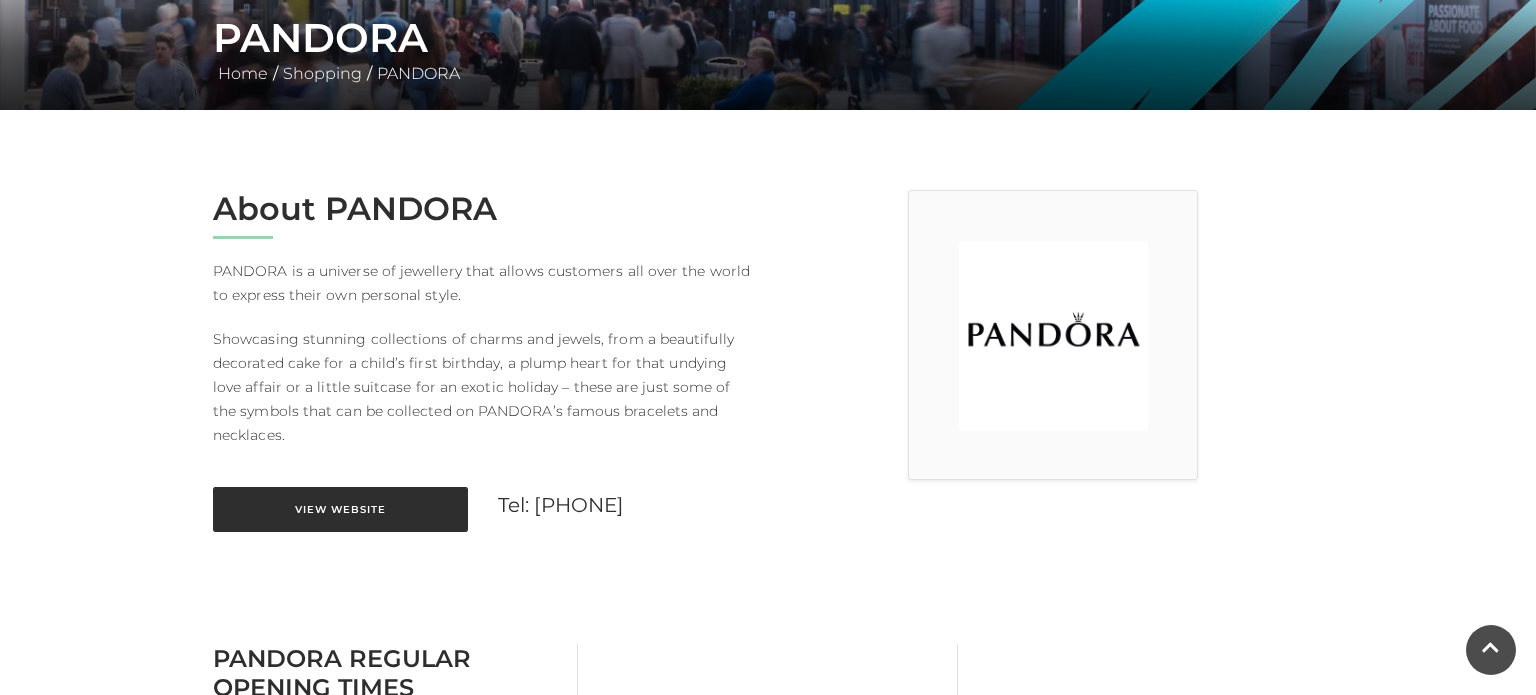 click on "View Website" at bounding box center [340, 509] 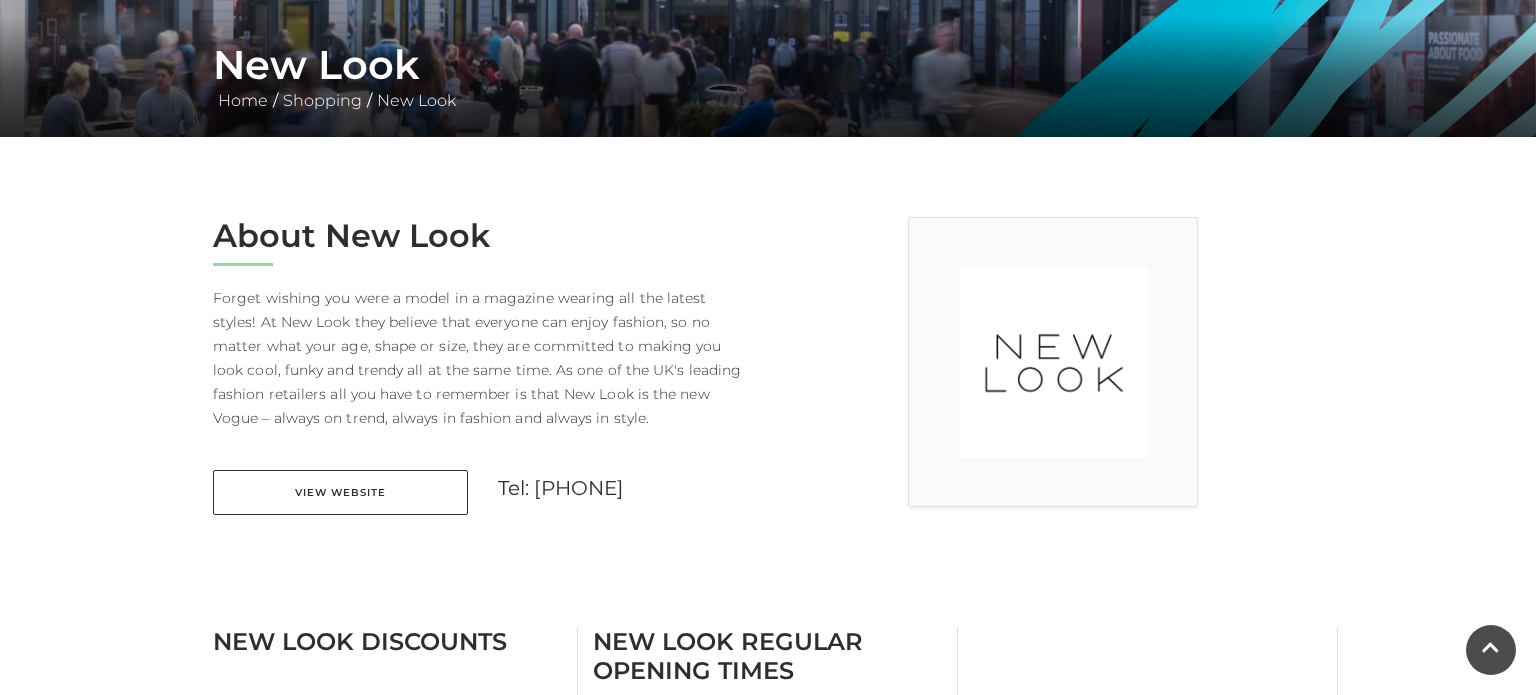 scroll, scrollTop: 365, scrollLeft: 0, axis: vertical 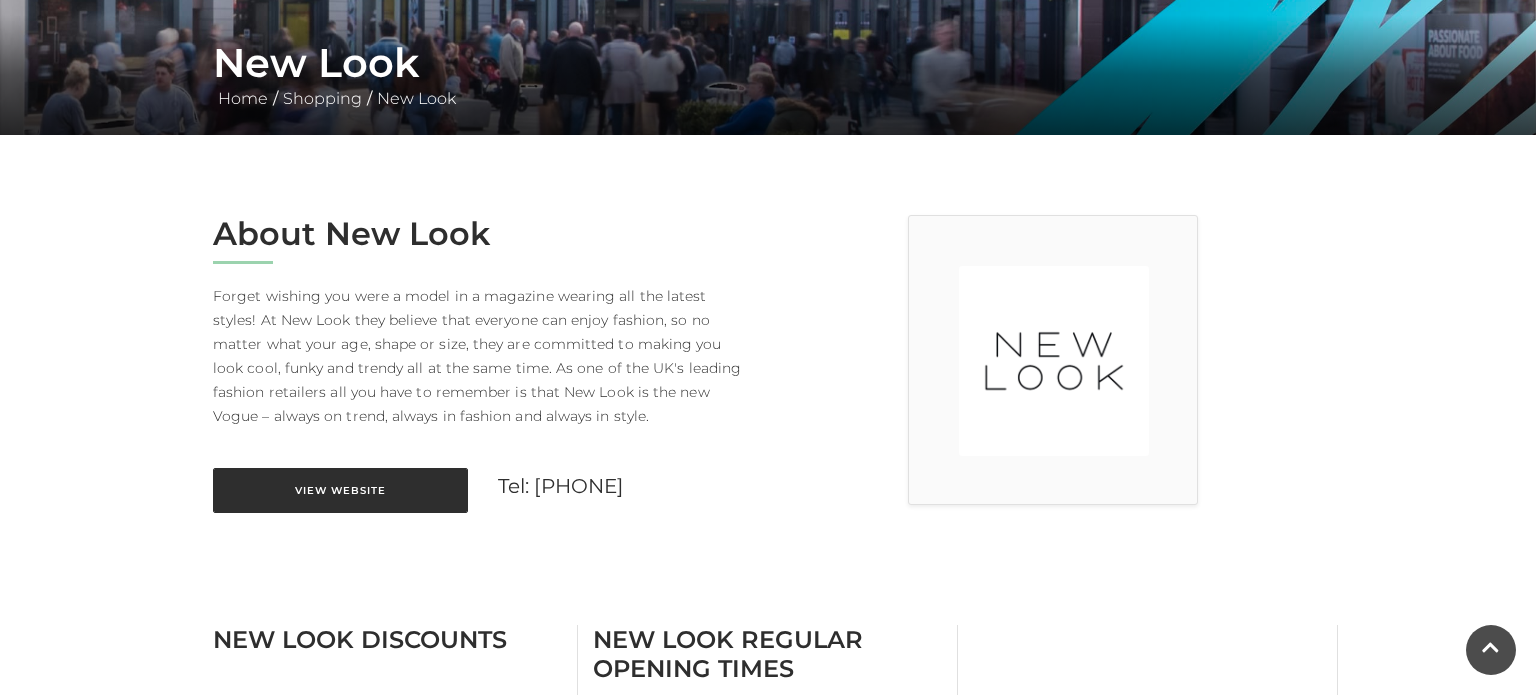 click on "View Website" at bounding box center (340, 490) 